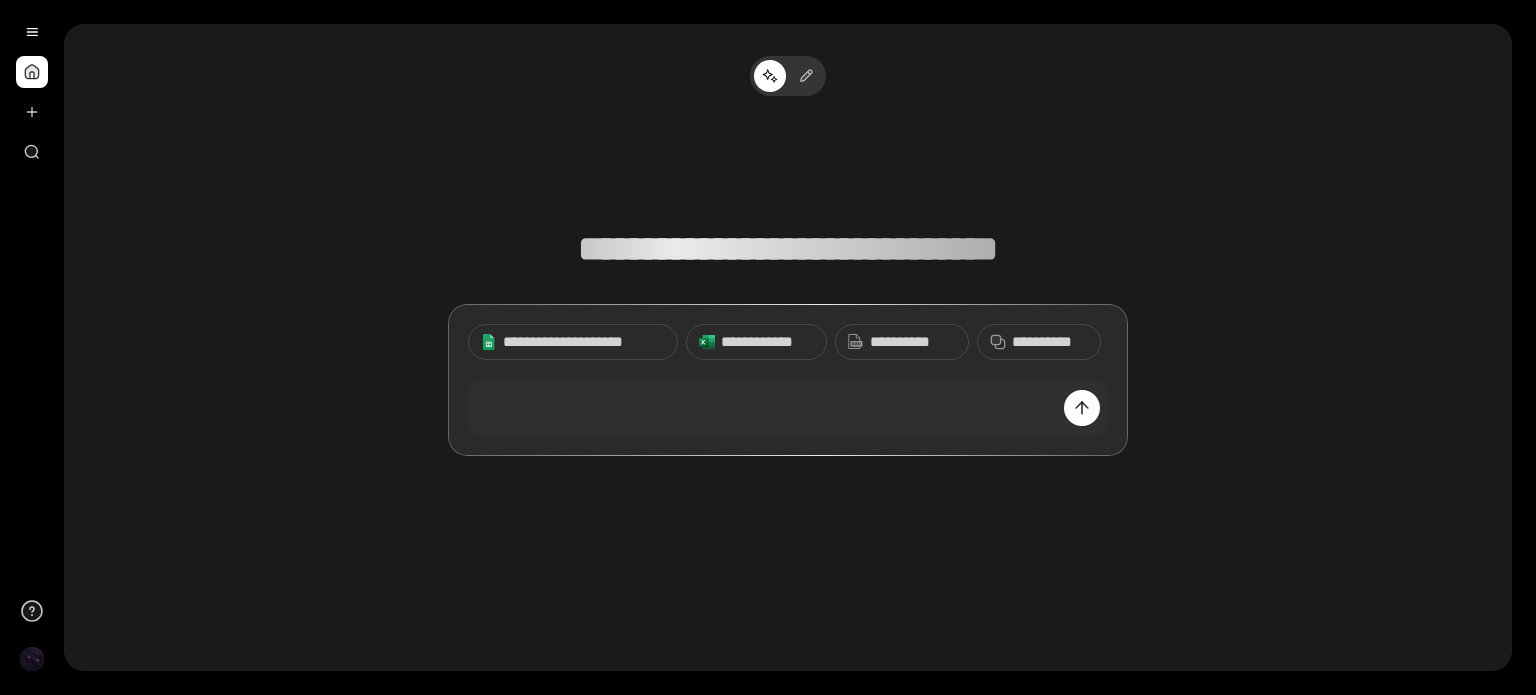 scroll, scrollTop: 0, scrollLeft: 0, axis: both 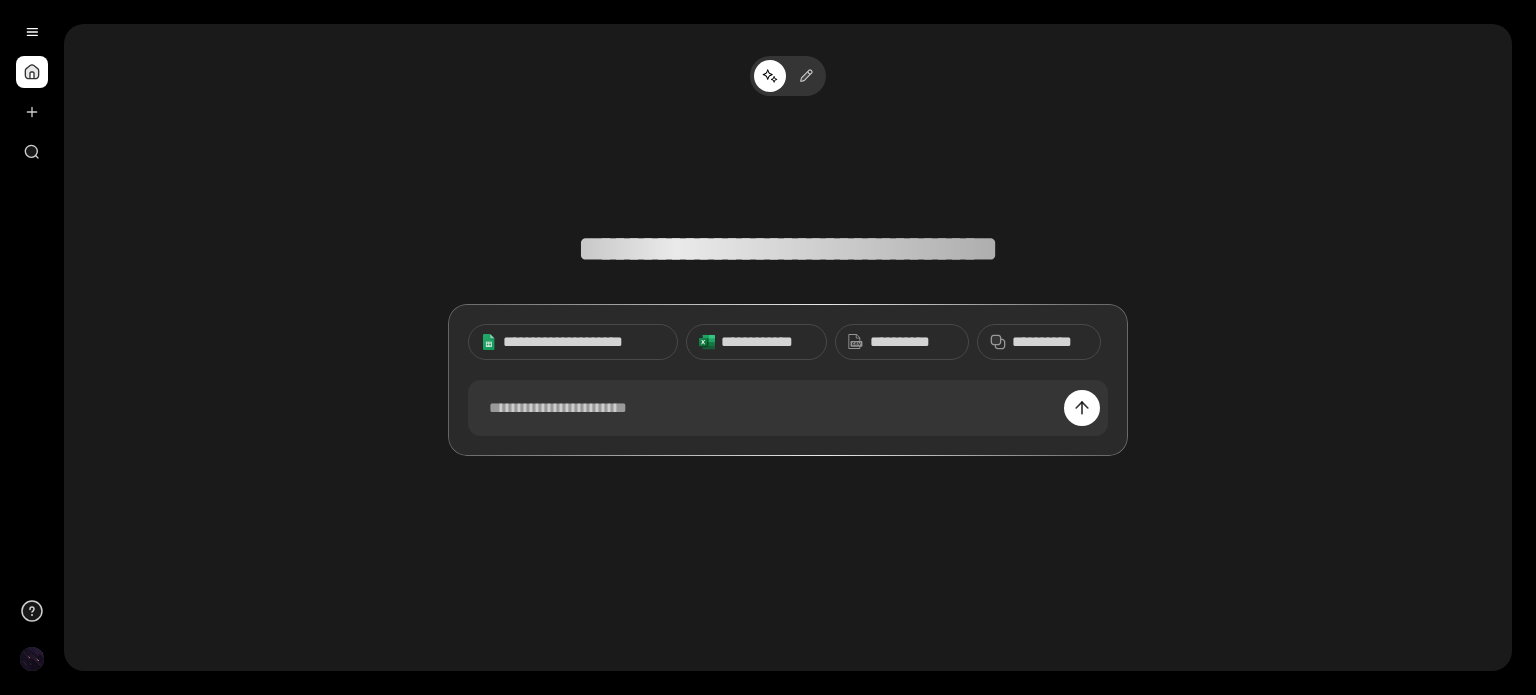 type 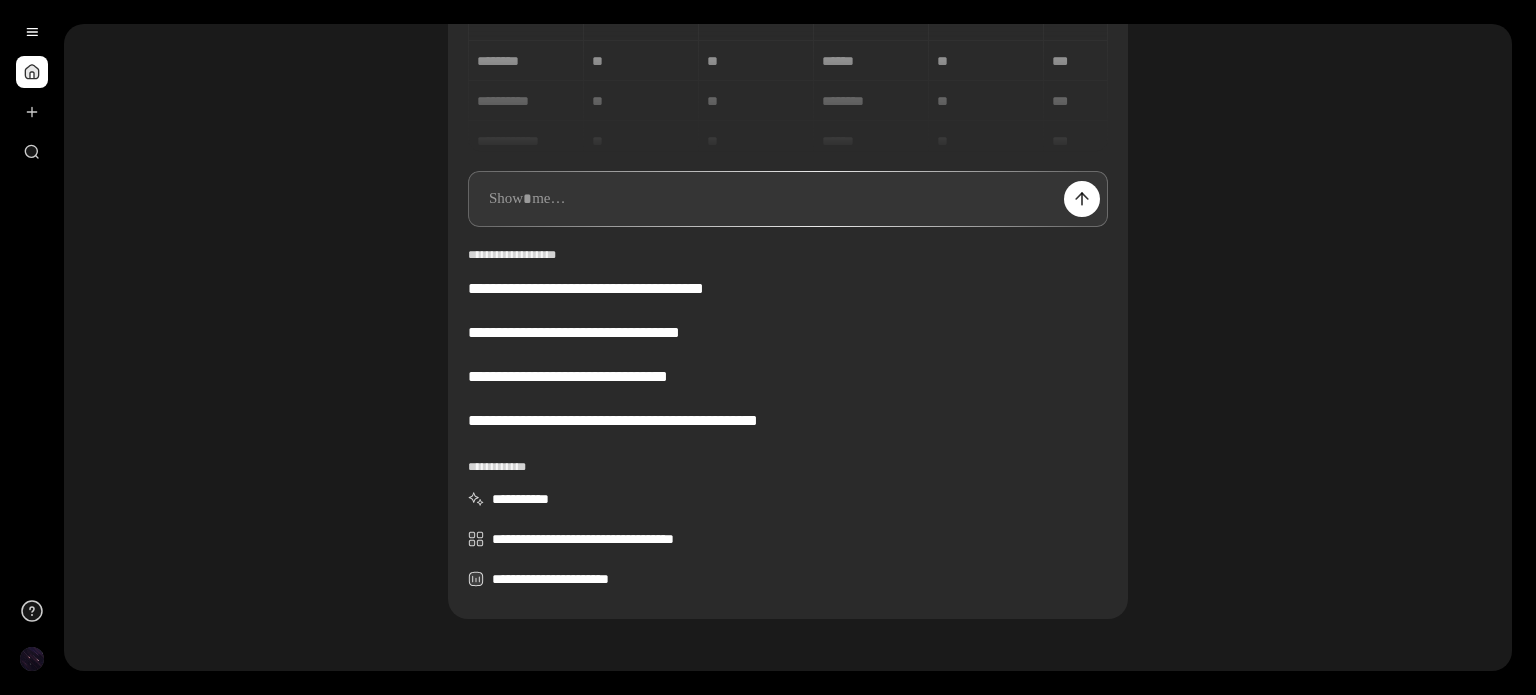scroll, scrollTop: 152, scrollLeft: 0, axis: vertical 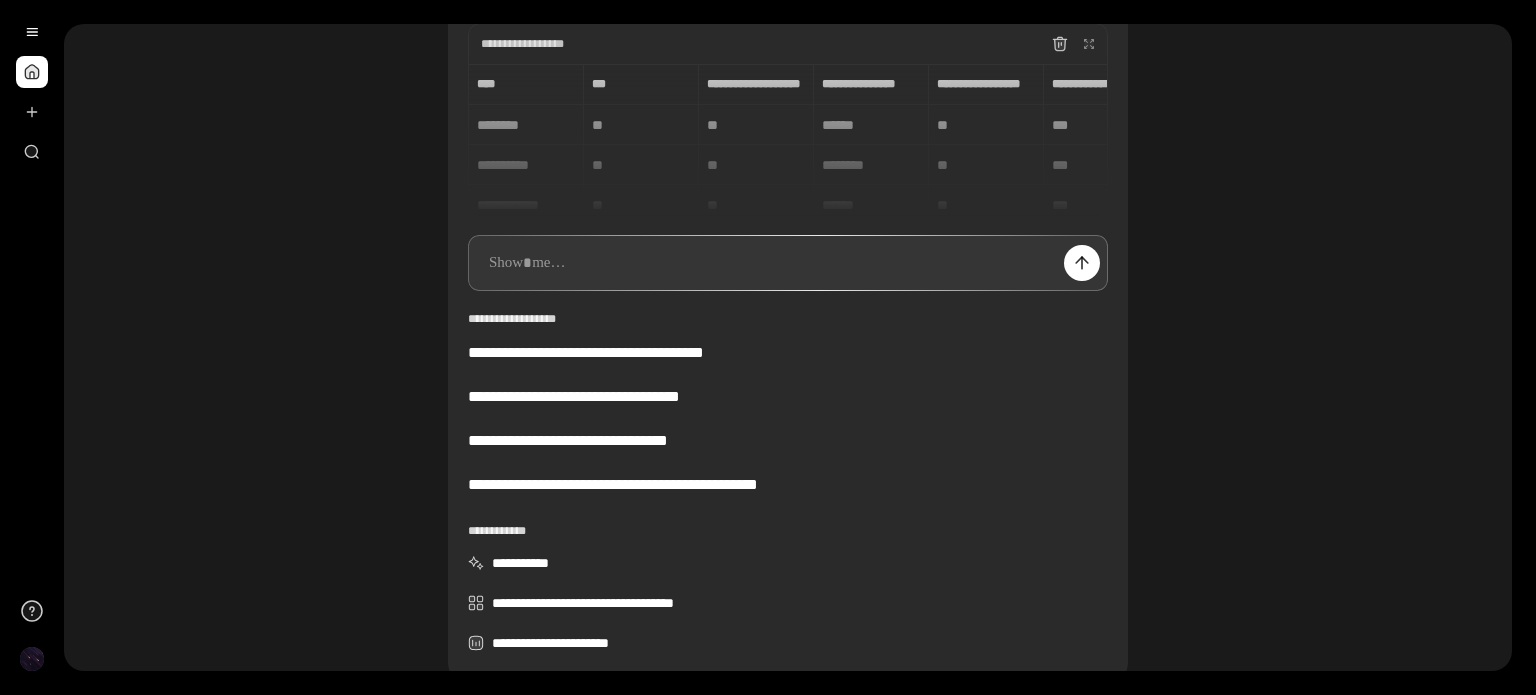 click on "**********" at bounding box center (788, 140) 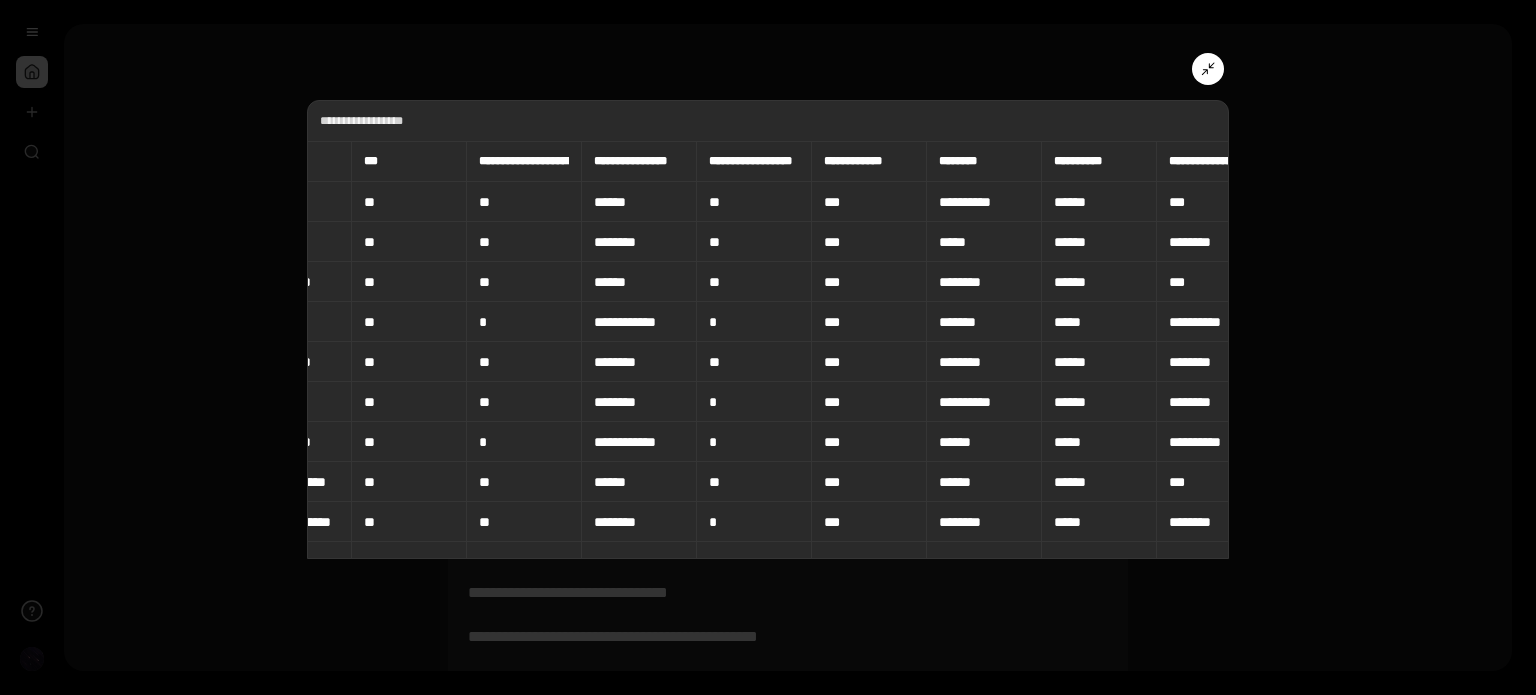 scroll, scrollTop: 0, scrollLeft: 0, axis: both 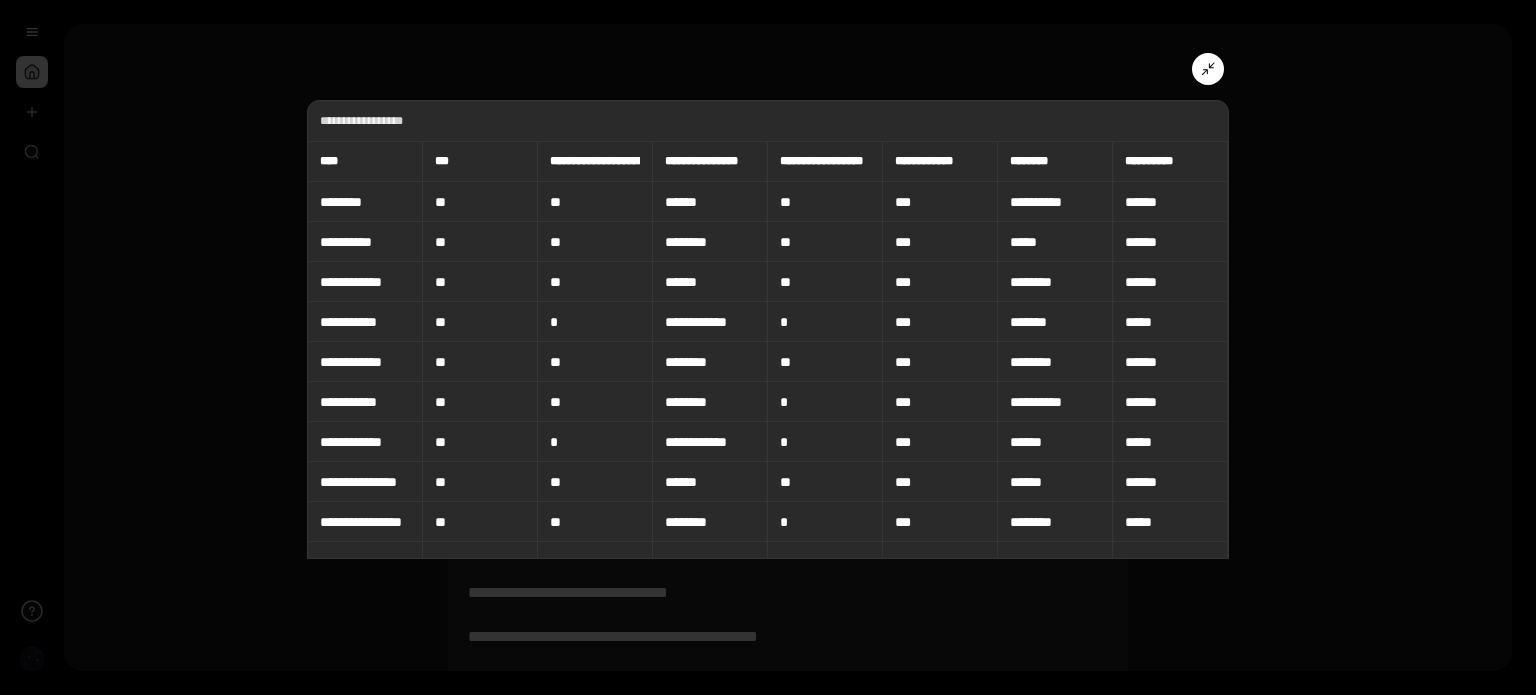 drag, startPoint x: 386, startPoint y: 214, endPoint x: 423, endPoint y: 211, distance: 37.12142 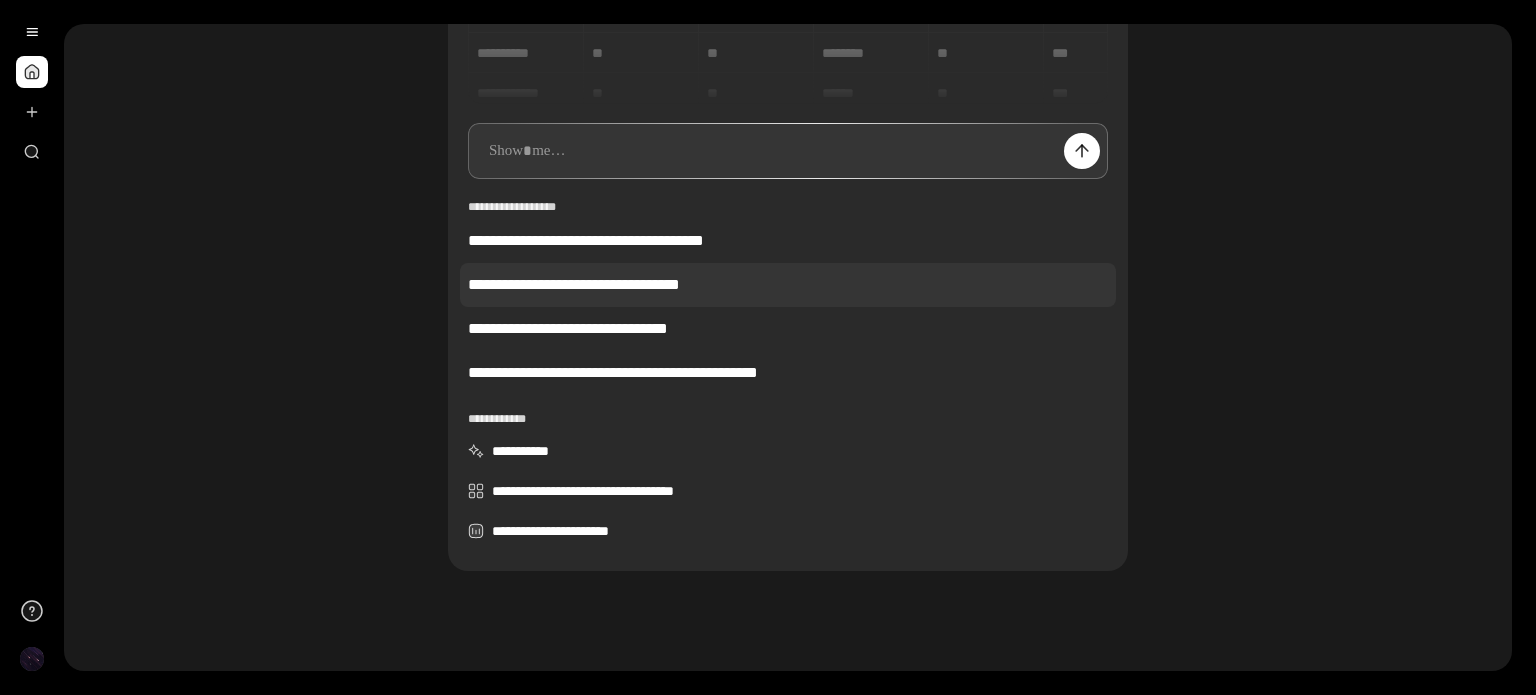 scroll, scrollTop: 276, scrollLeft: 0, axis: vertical 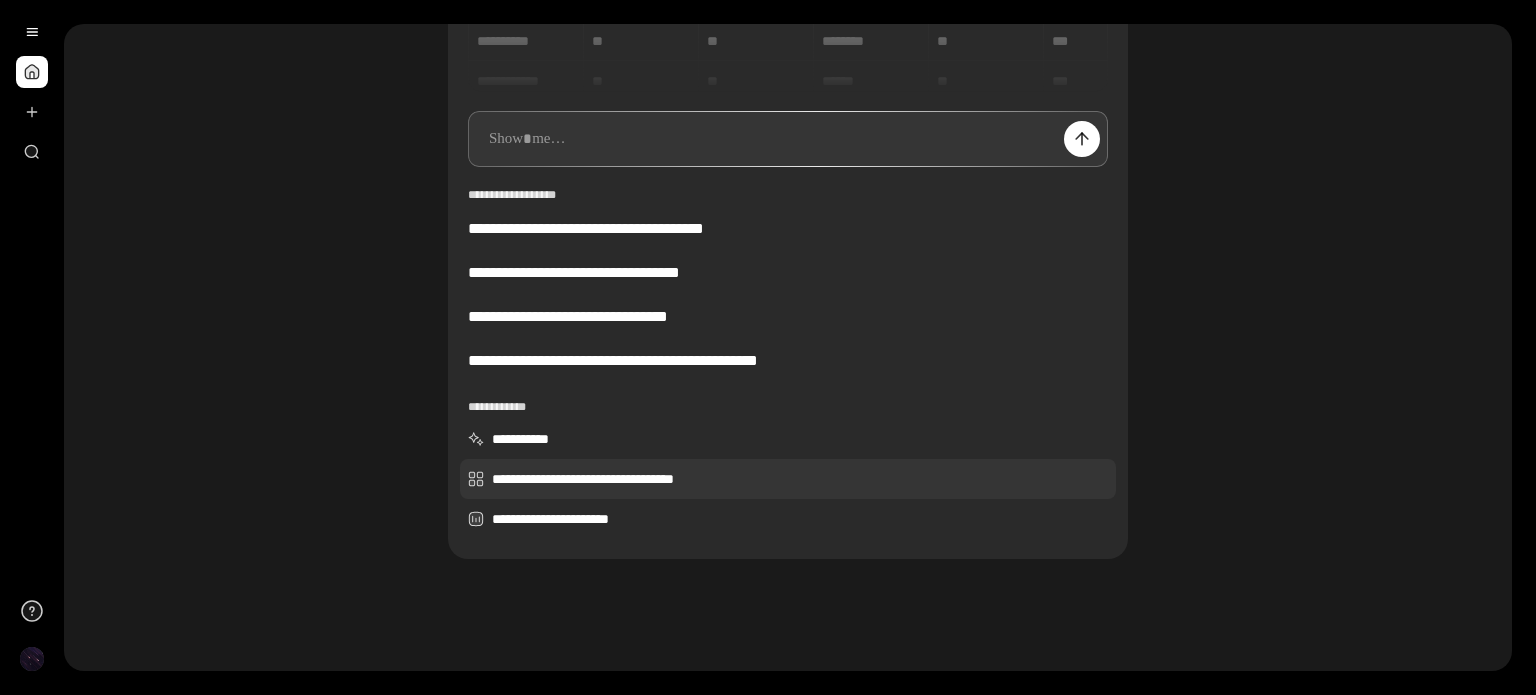 click on "**********" at bounding box center (788, 479) 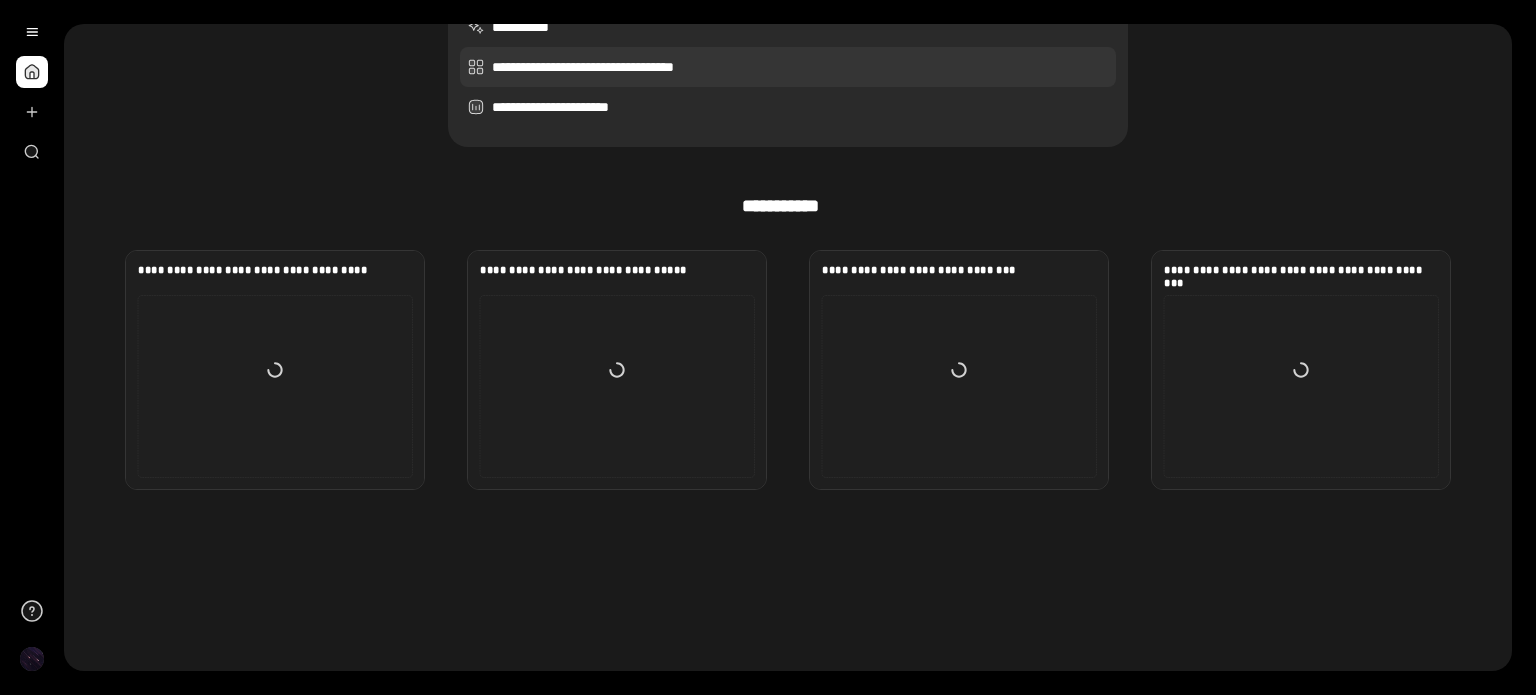 scroll, scrollTop: 486, scrollLeft: 0, axis: vertical 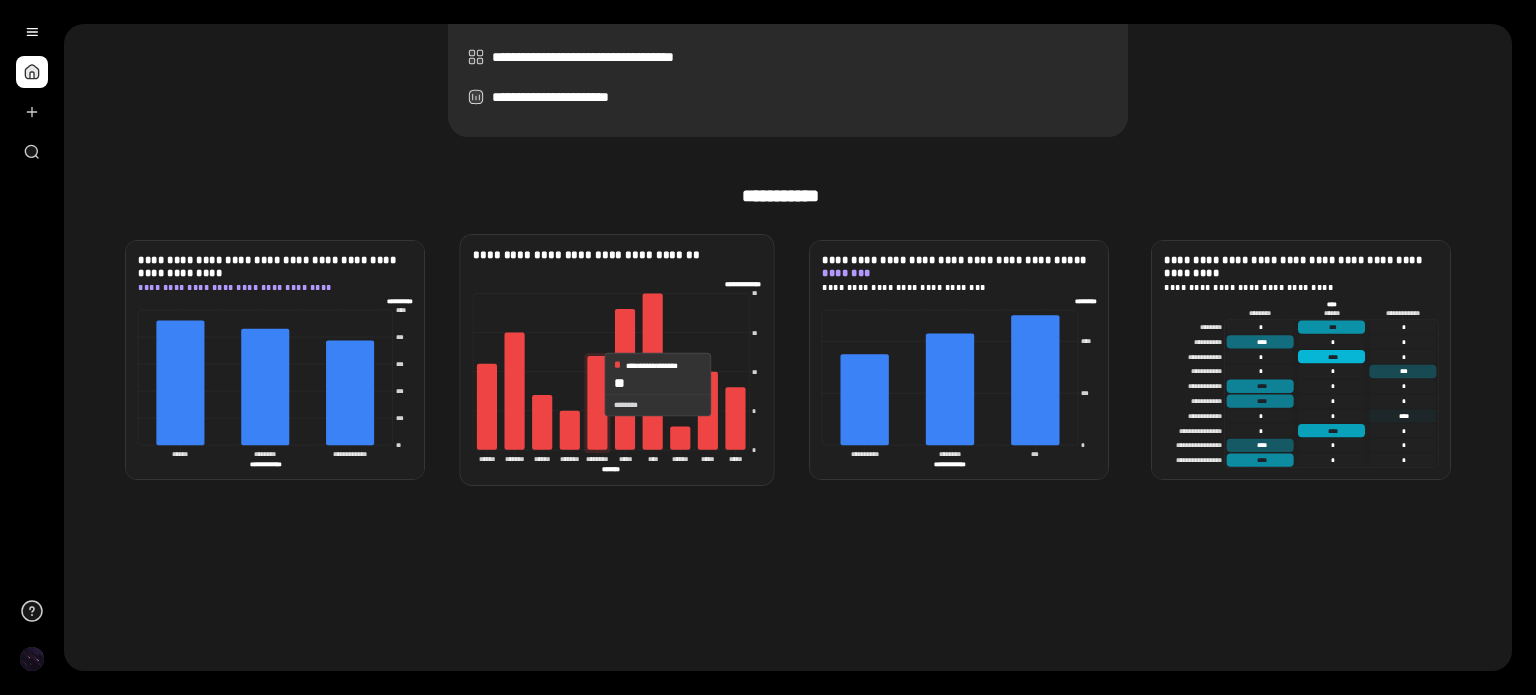 click 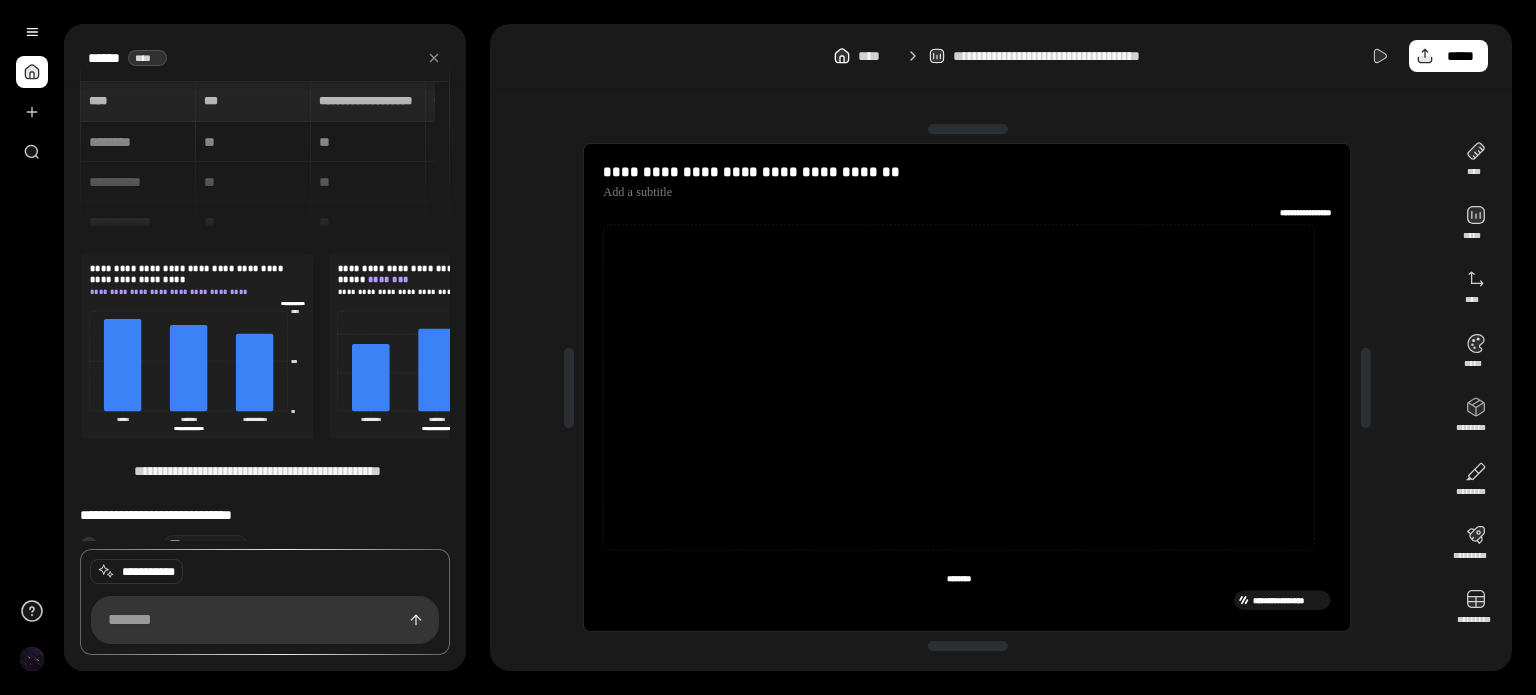 scroll, scrollTop: 116, scrollLeft: 0, axis: vertical 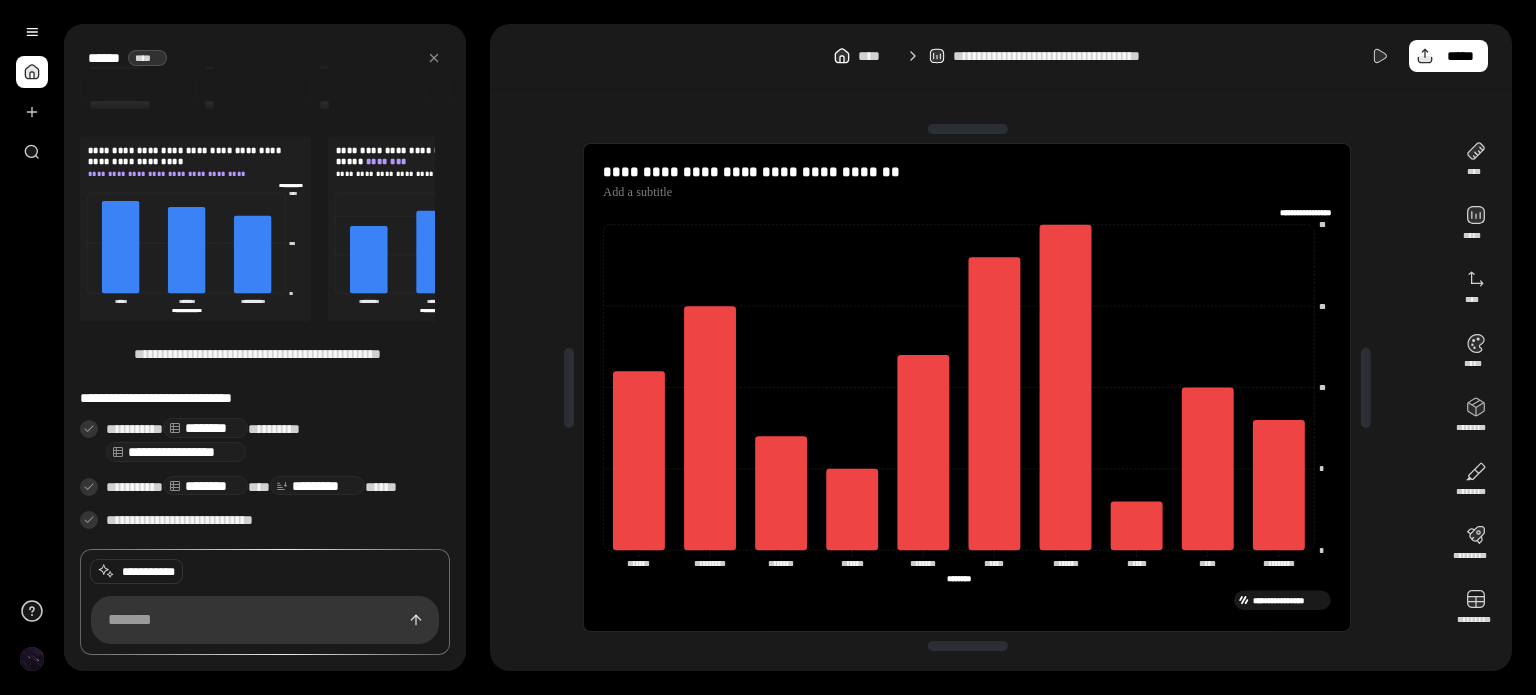 drag, startPoint x: 654, startPoint y: 562, endPoint x: 631, endPoint y: 563, distance: 23.021729 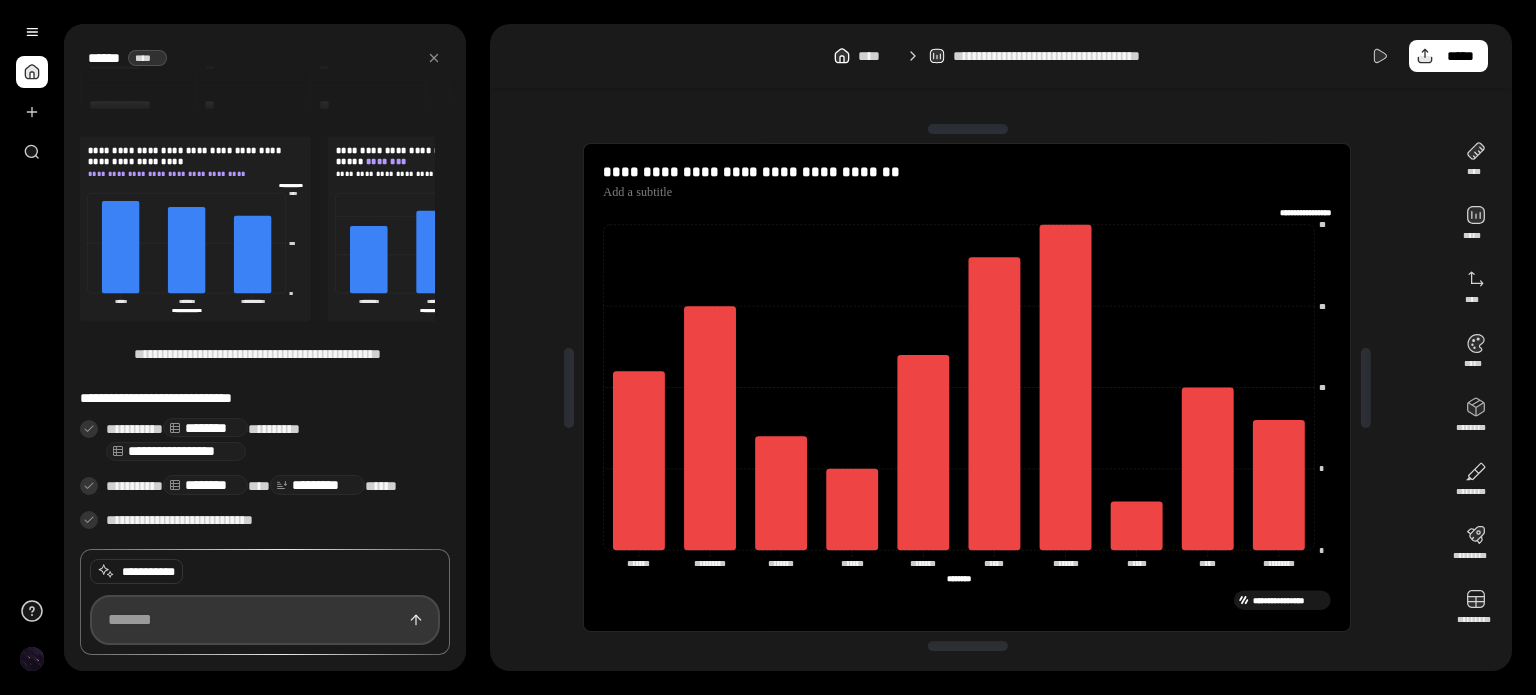scroll, scrollTop: 115, scrollLeft: 0, axis: vertical 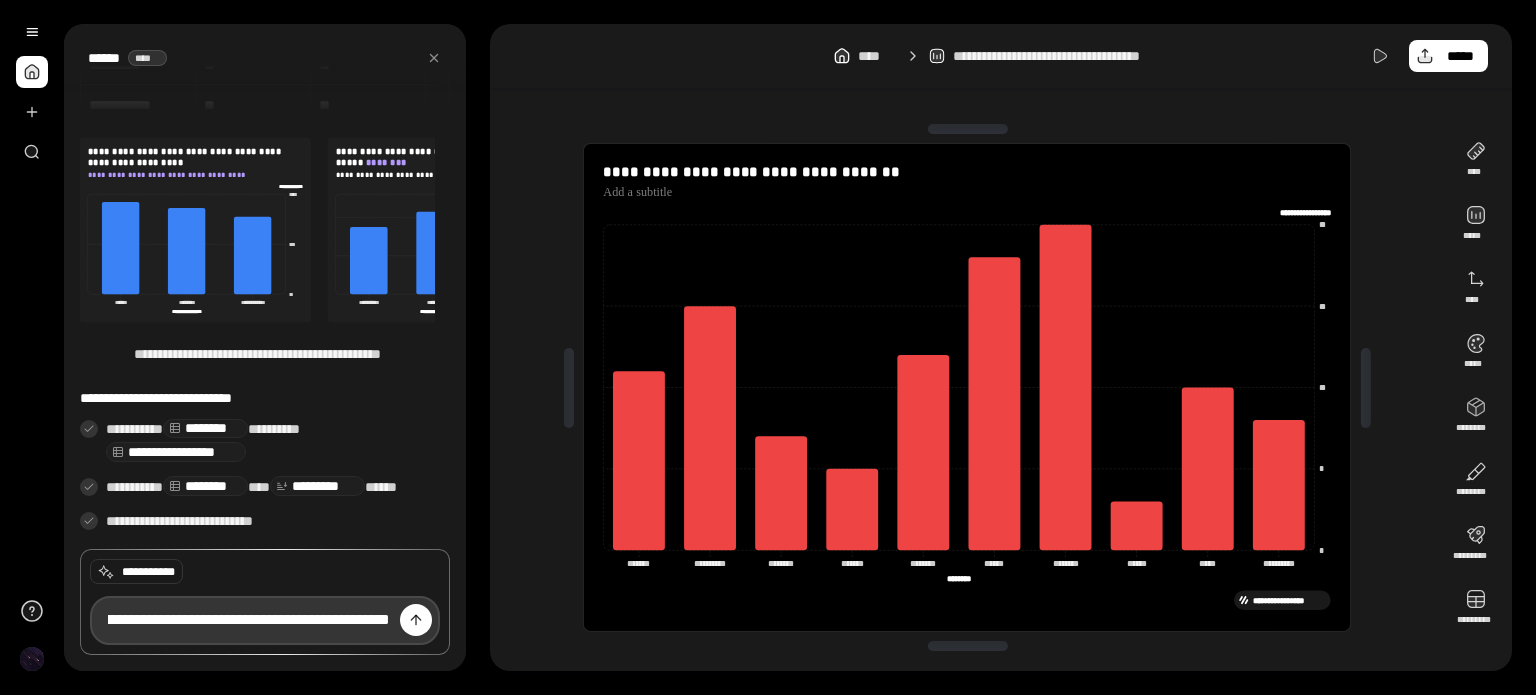 type on "**********" 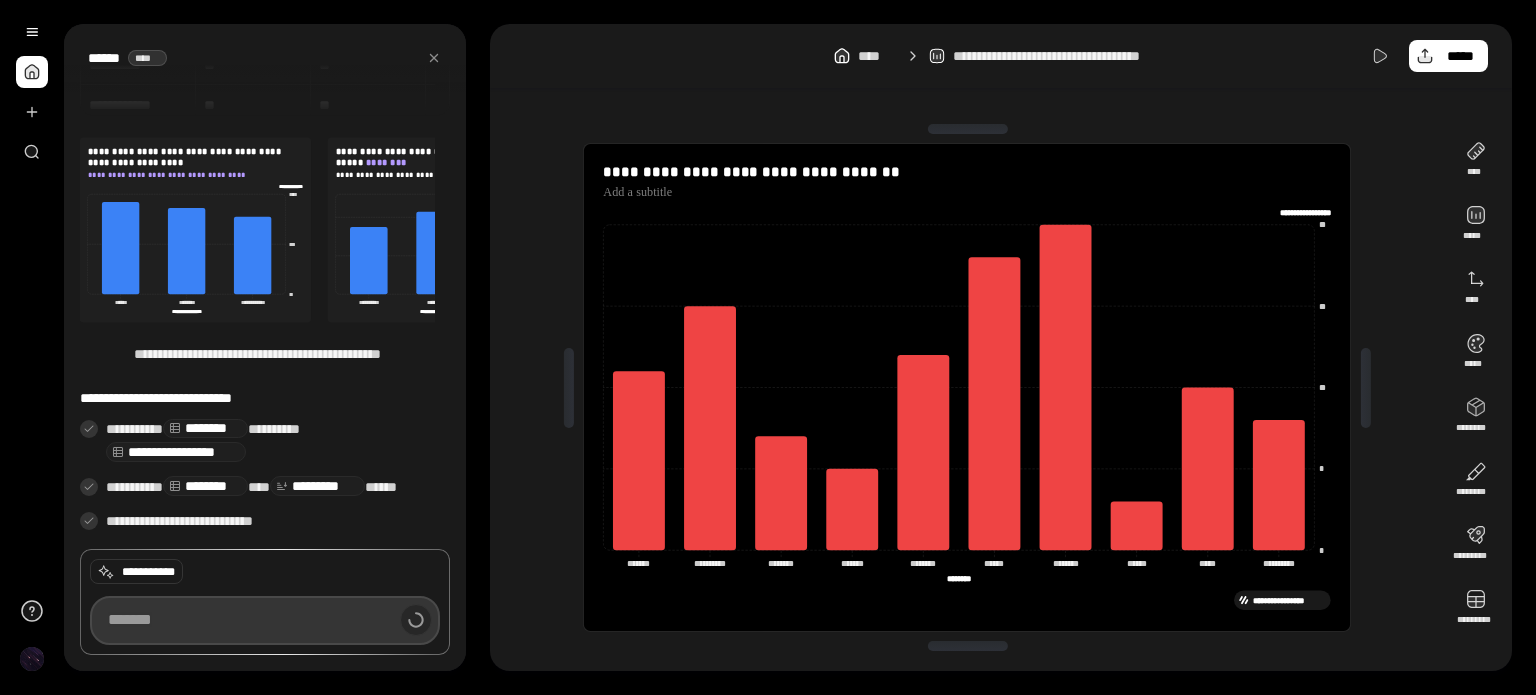 scroll, scrollTop: 0, scrollLeft: 0, axis: both 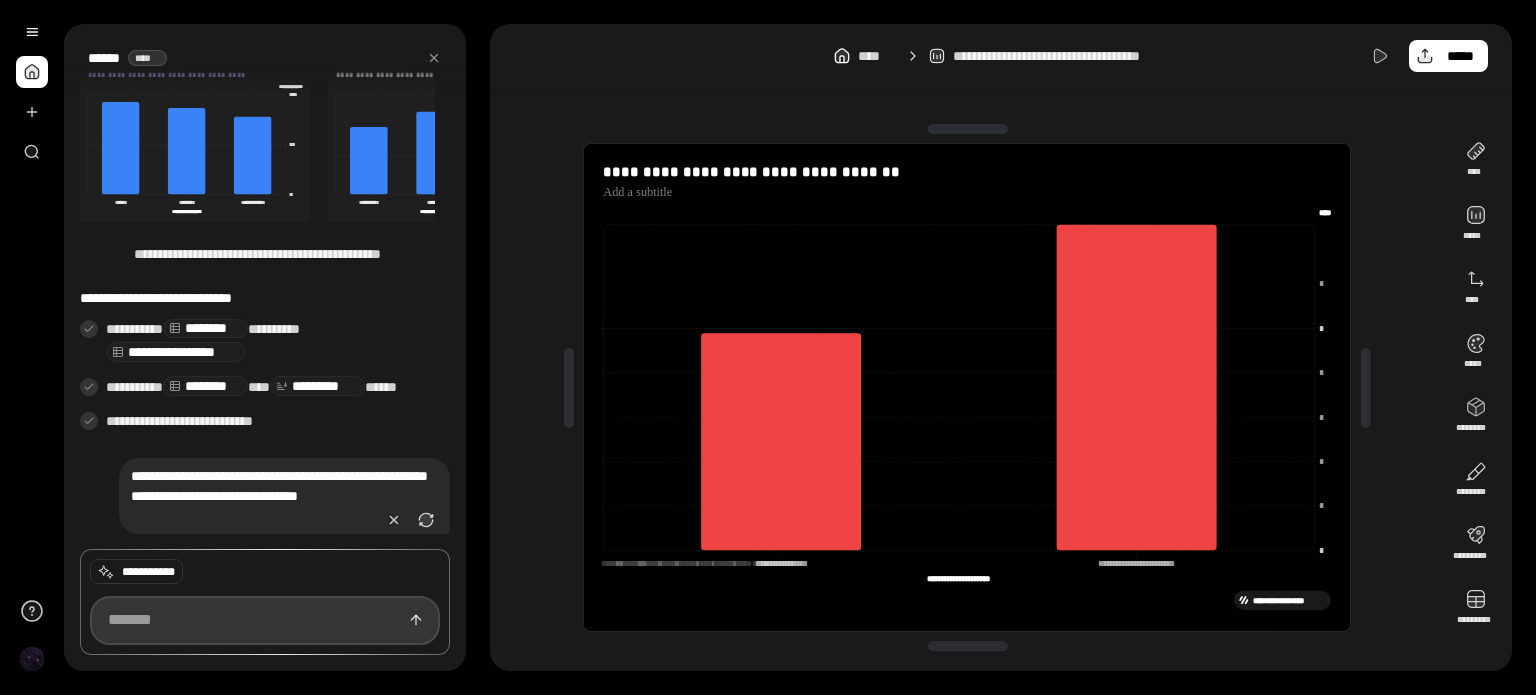type on "****" 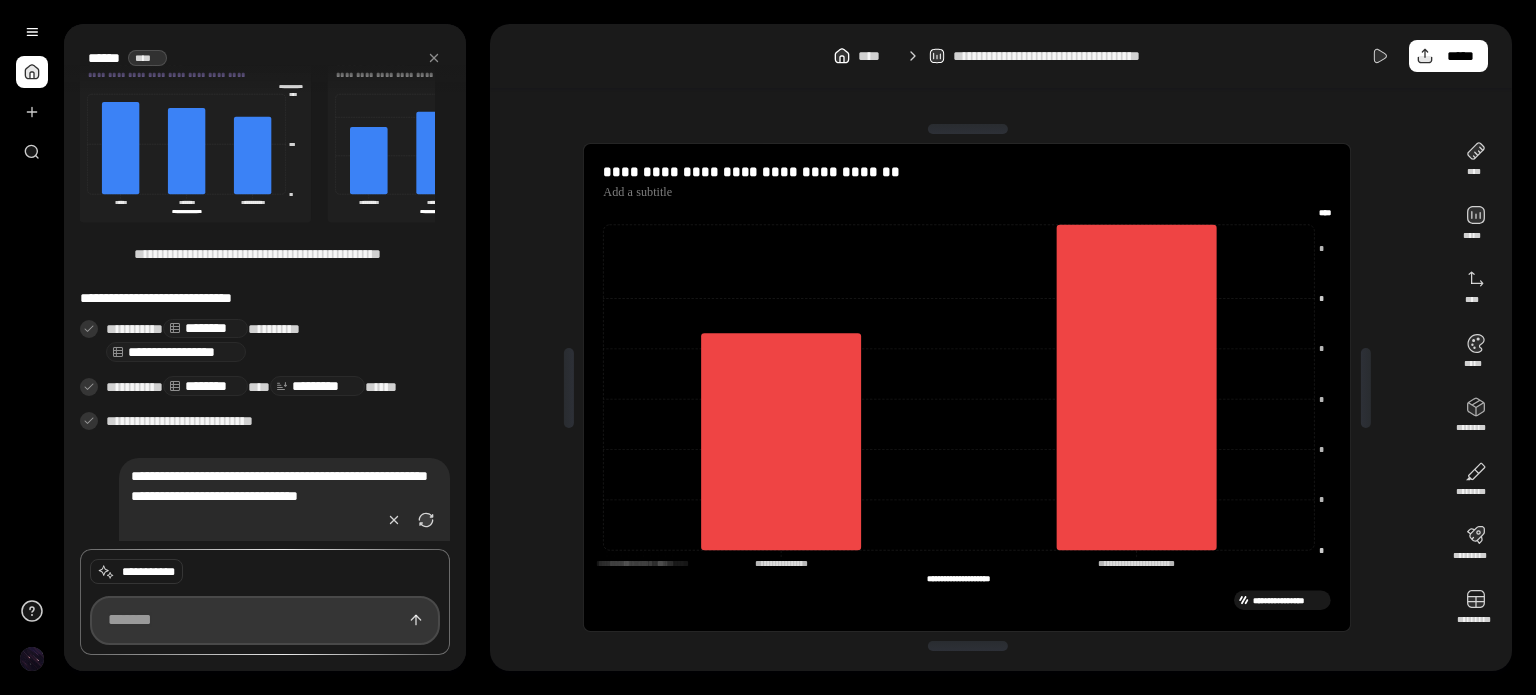 scroll, scrollTop: 371, scrollLeft: 0, axis: vertical 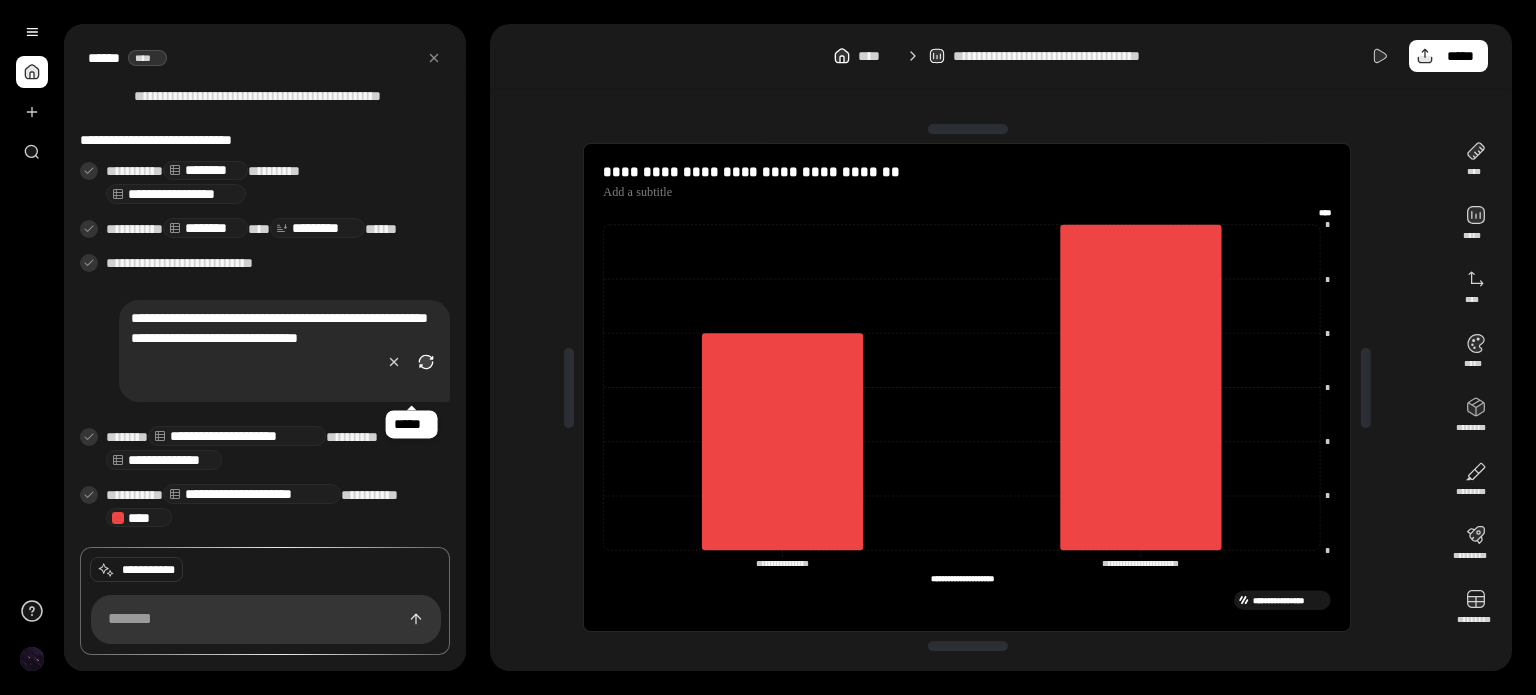 click at bounding box center (426, 362) 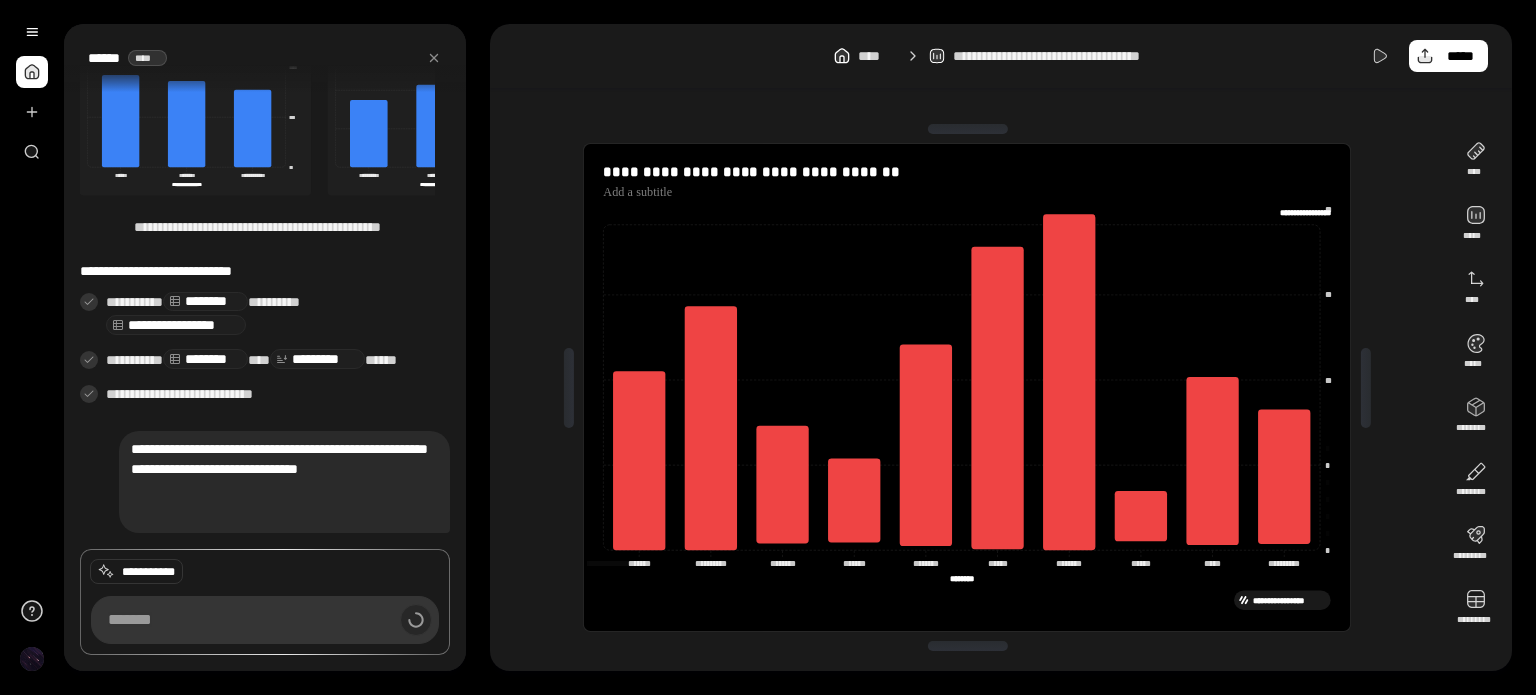 type on "**********" 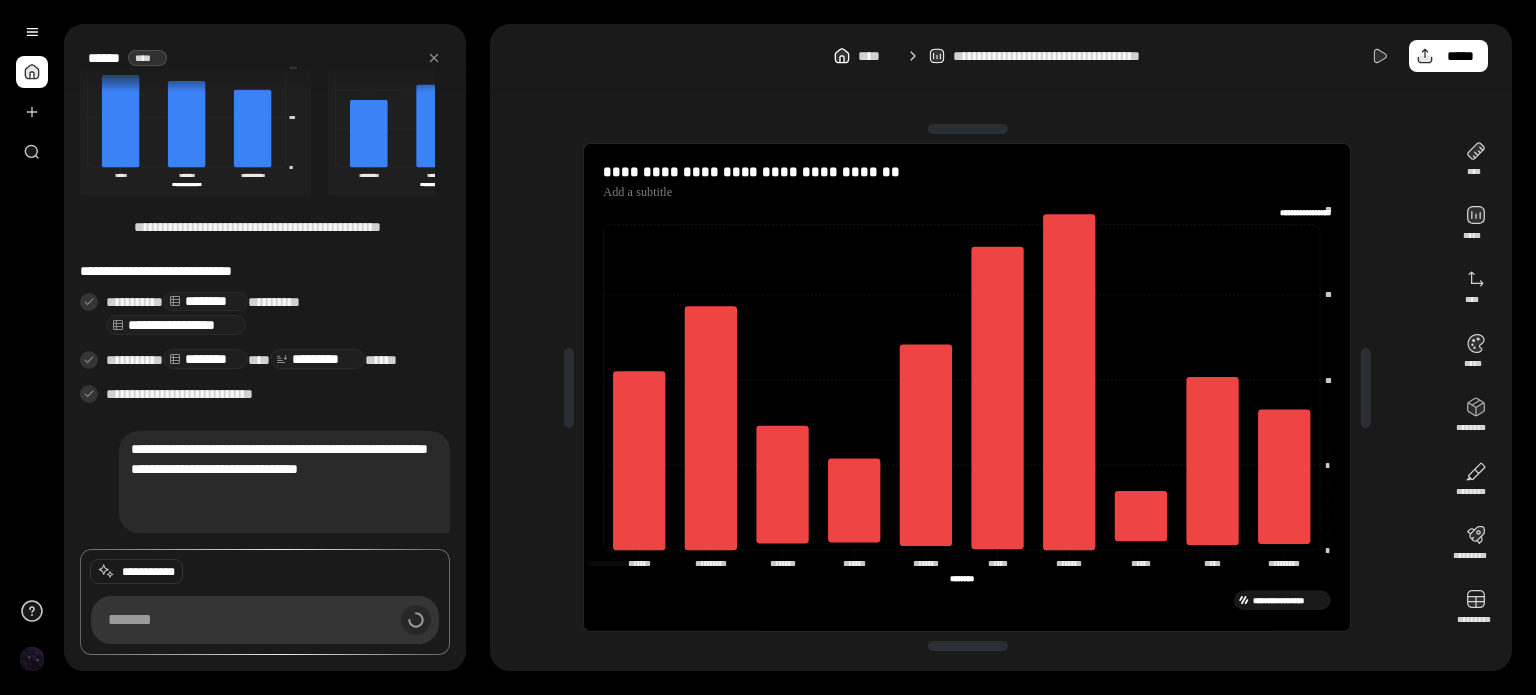 type on "********" 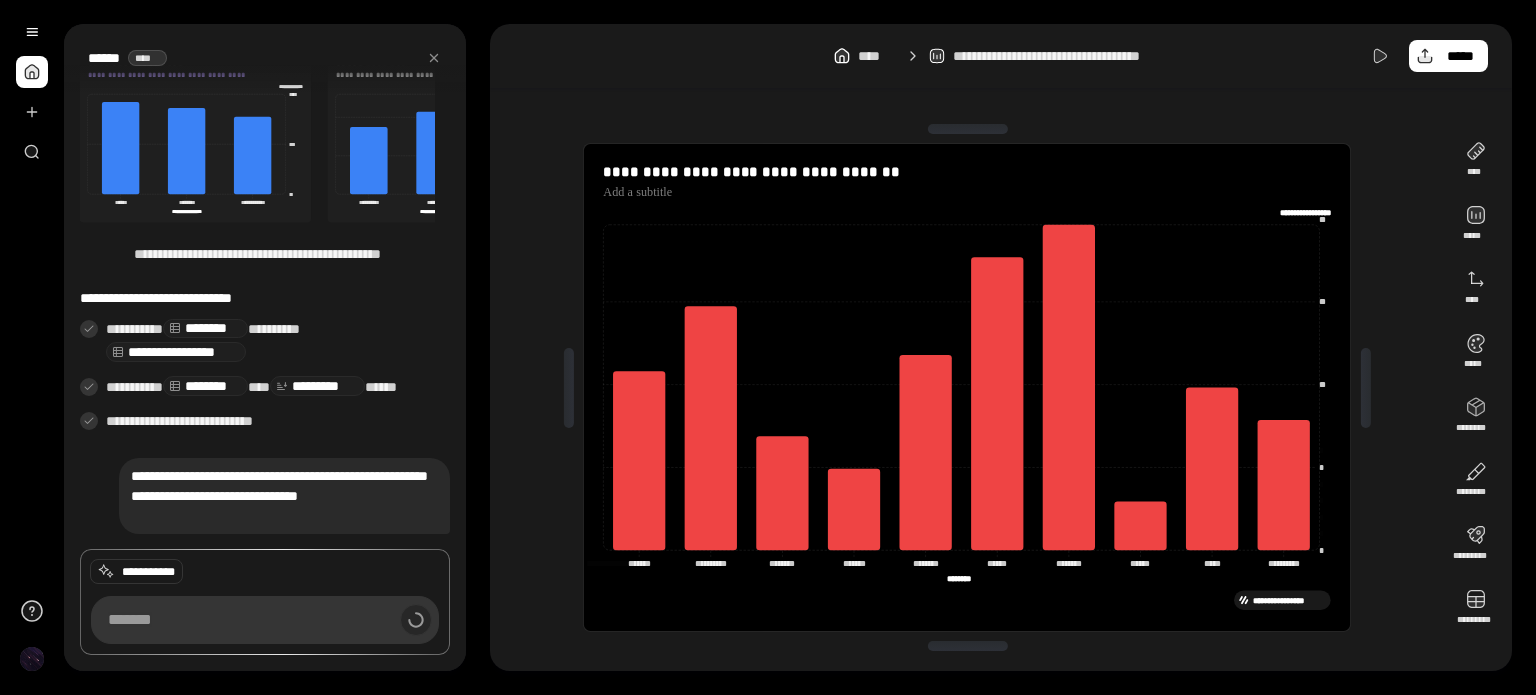 scroll, scrollTop: 216, scrollLeft: 0, axis: vertical 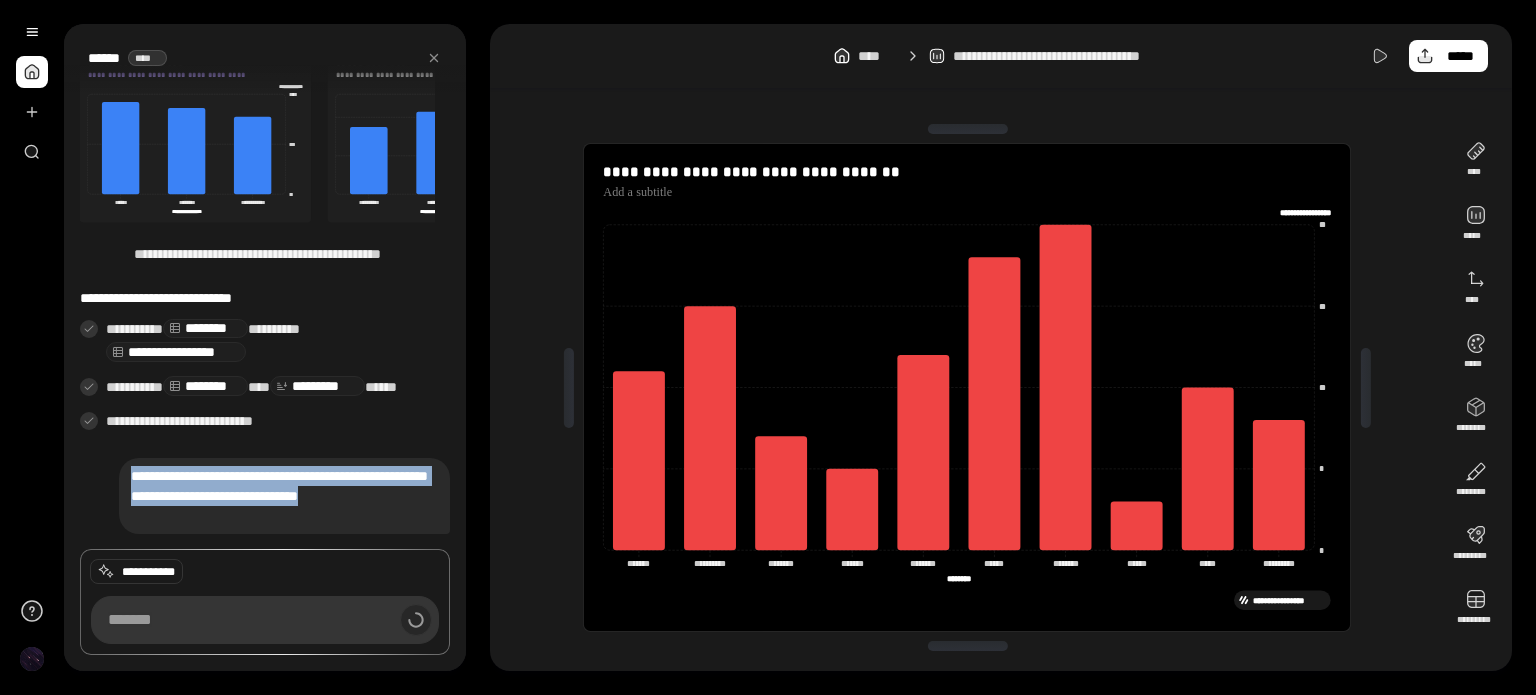 click on "**********" at bounding box center [265, 285] 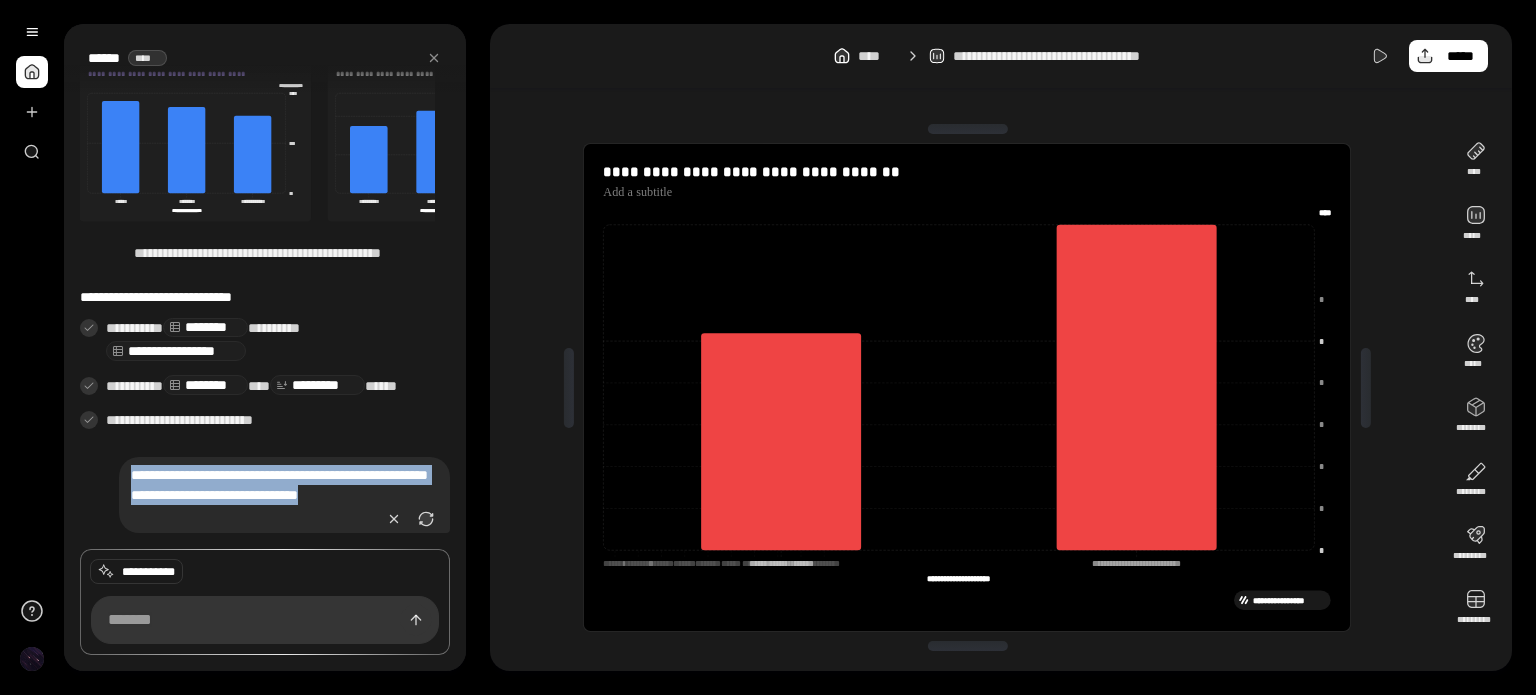 type on "****" 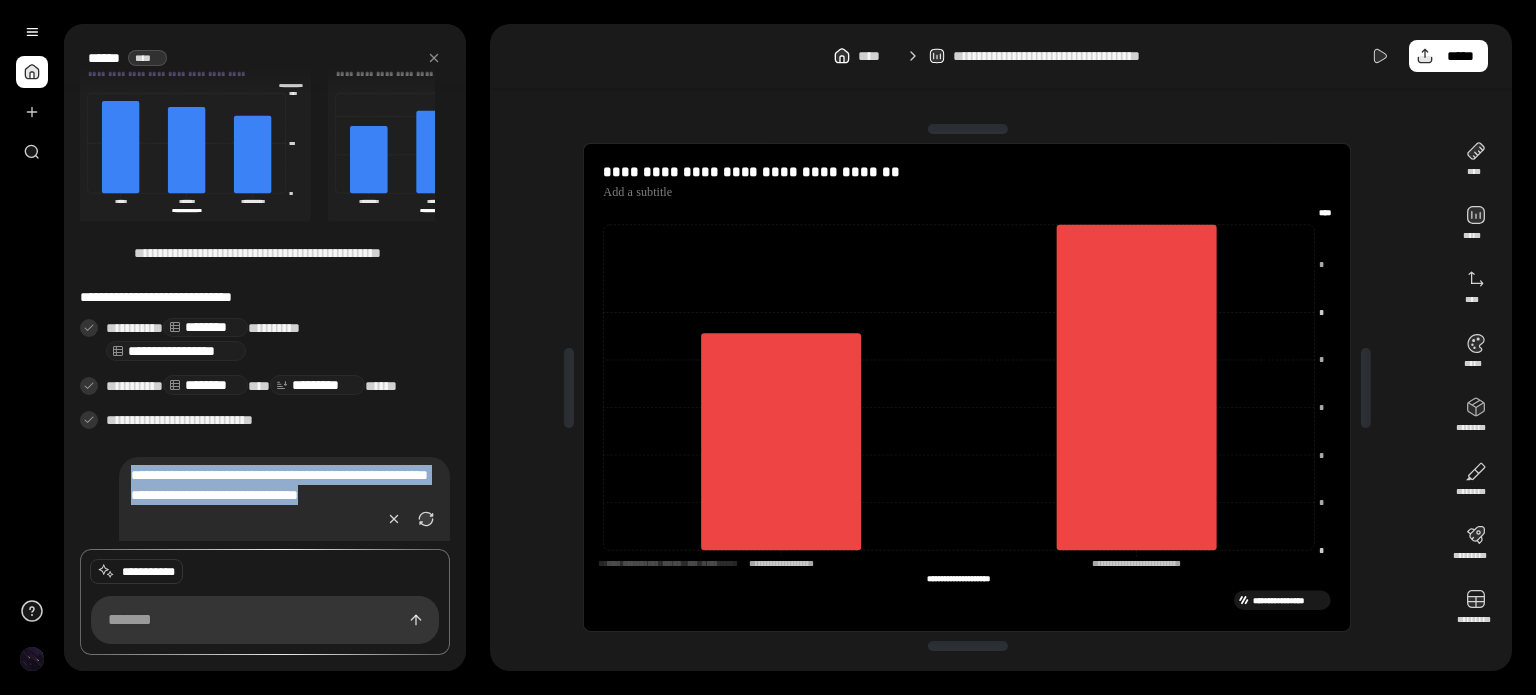 scroll, scrollTop: 372, scrollLeft: 0, axis: vertical 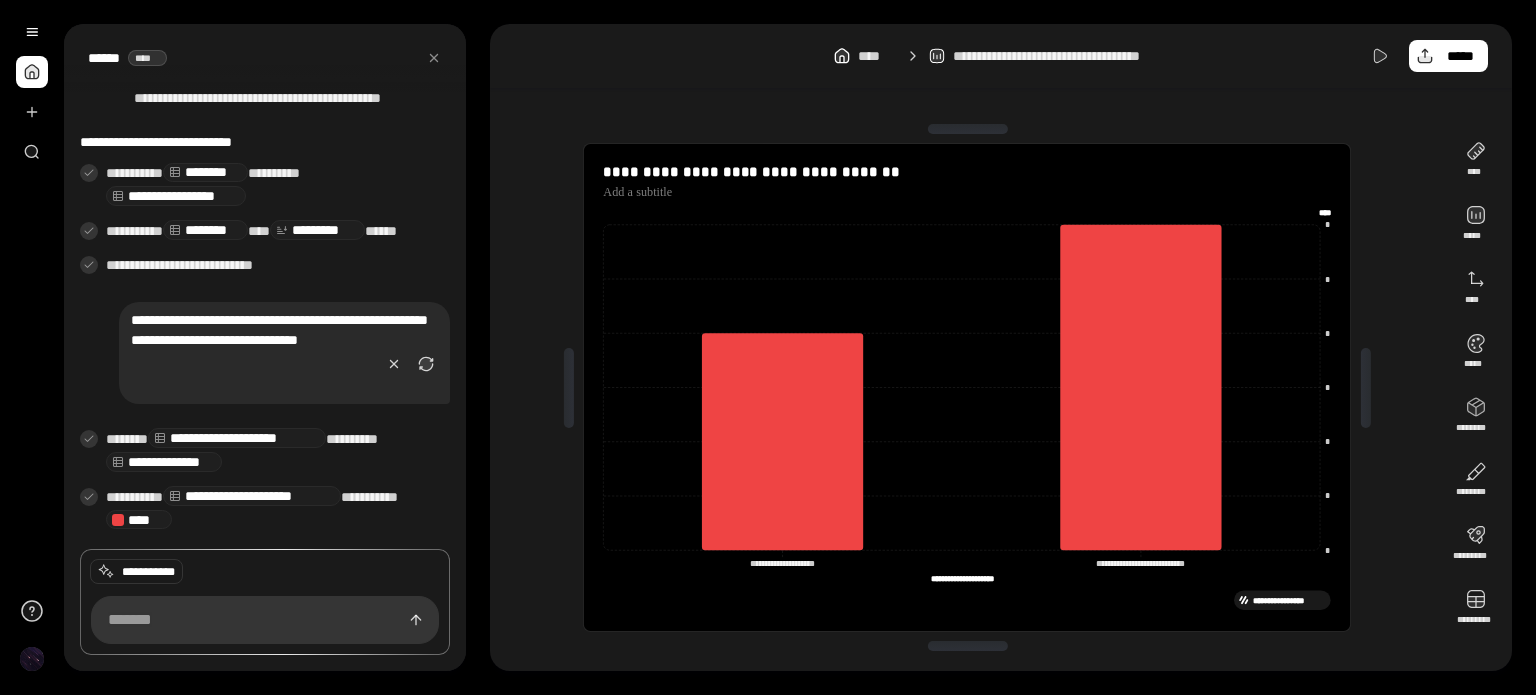 click on "**********" at bounding box center (284, 353) 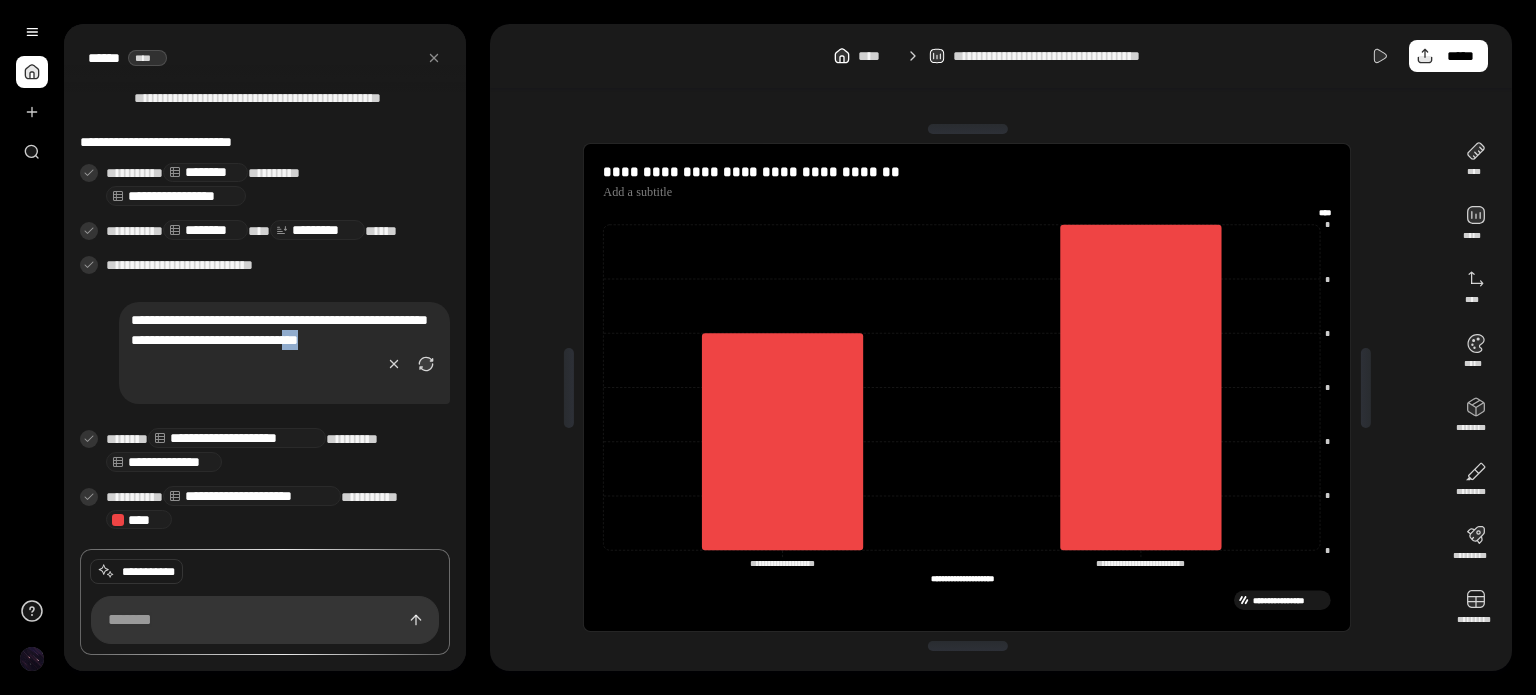 drag, startPoint x: 188, startPoint y: 352, endPoint x: 153, endPoint y: 354, distance: 35.057095 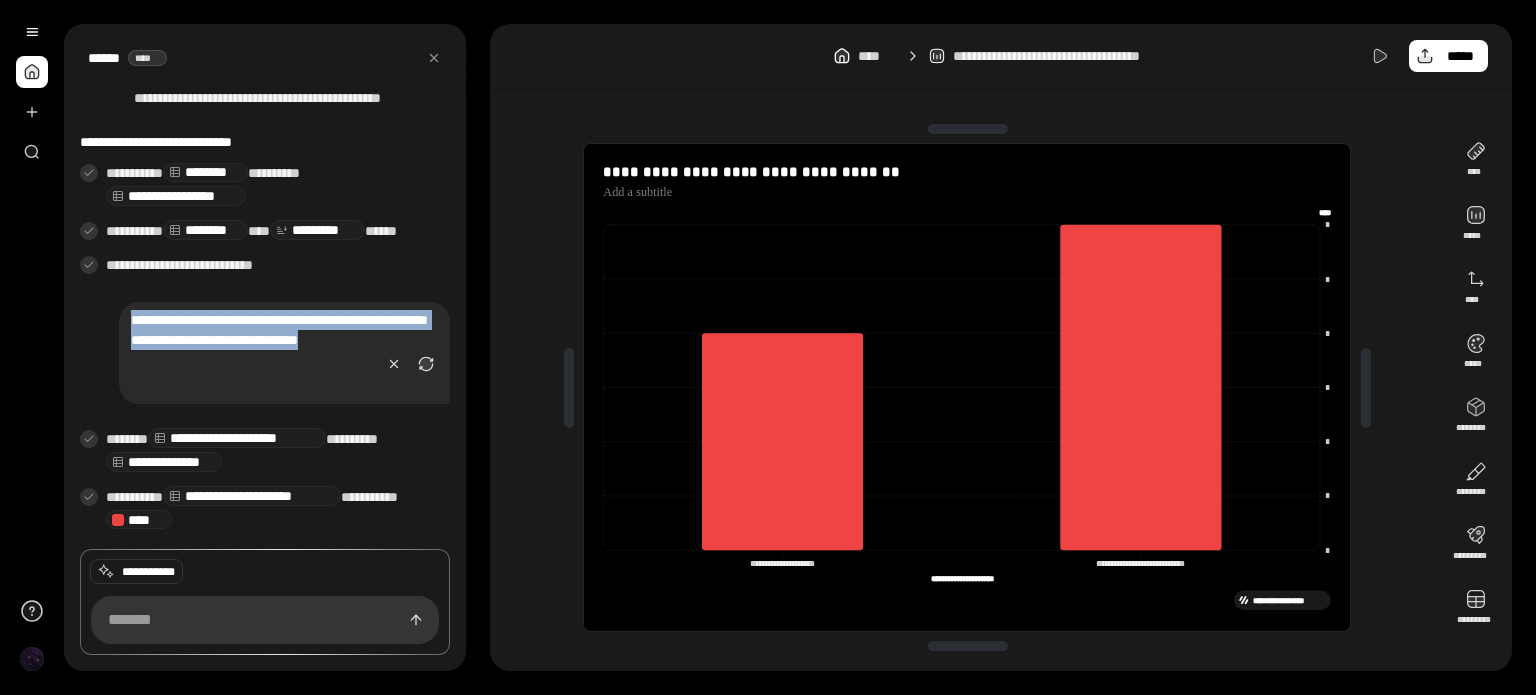 drag, startPoint x: 173, startPoint y: 354, endPoint x: 95, endPoint y: 312, distance: 88.588936 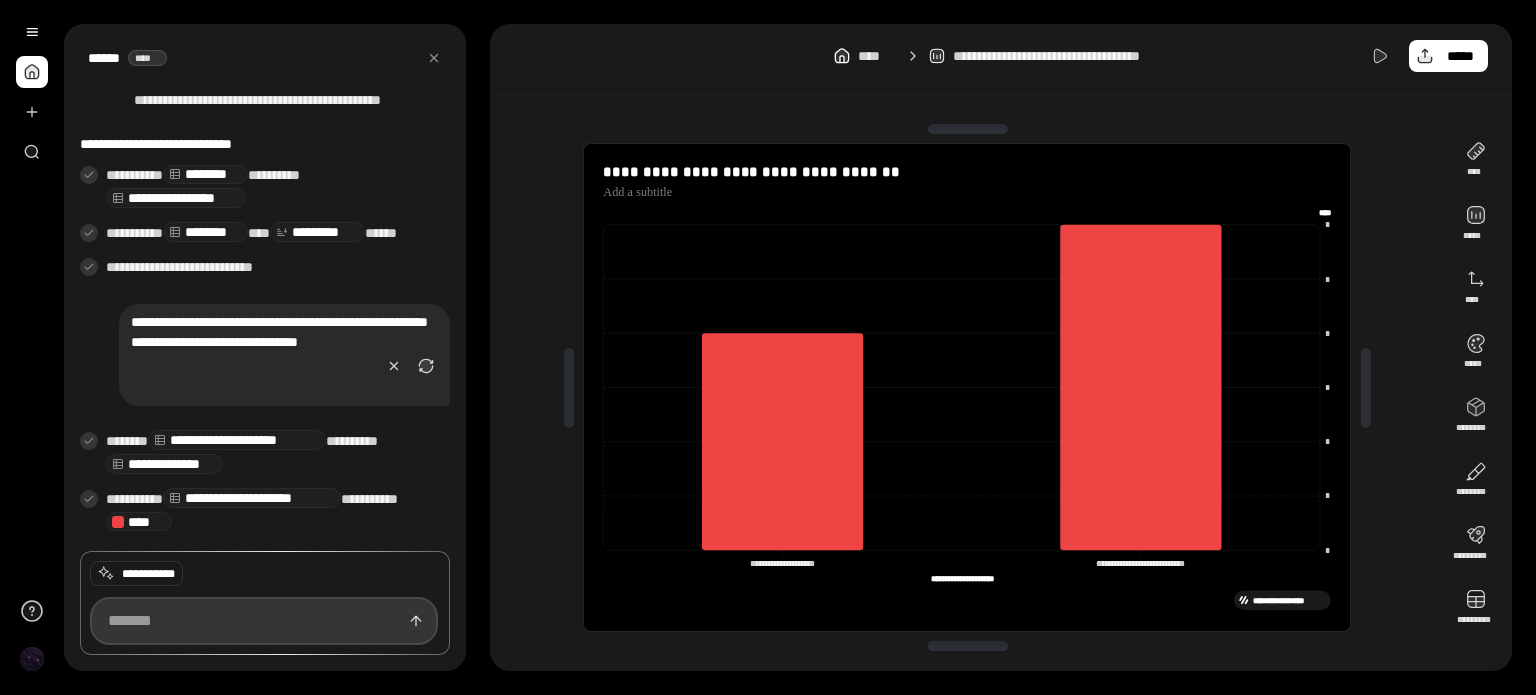 scroll, scrollTop: 371, scrollLeft: 0, axis: vertical 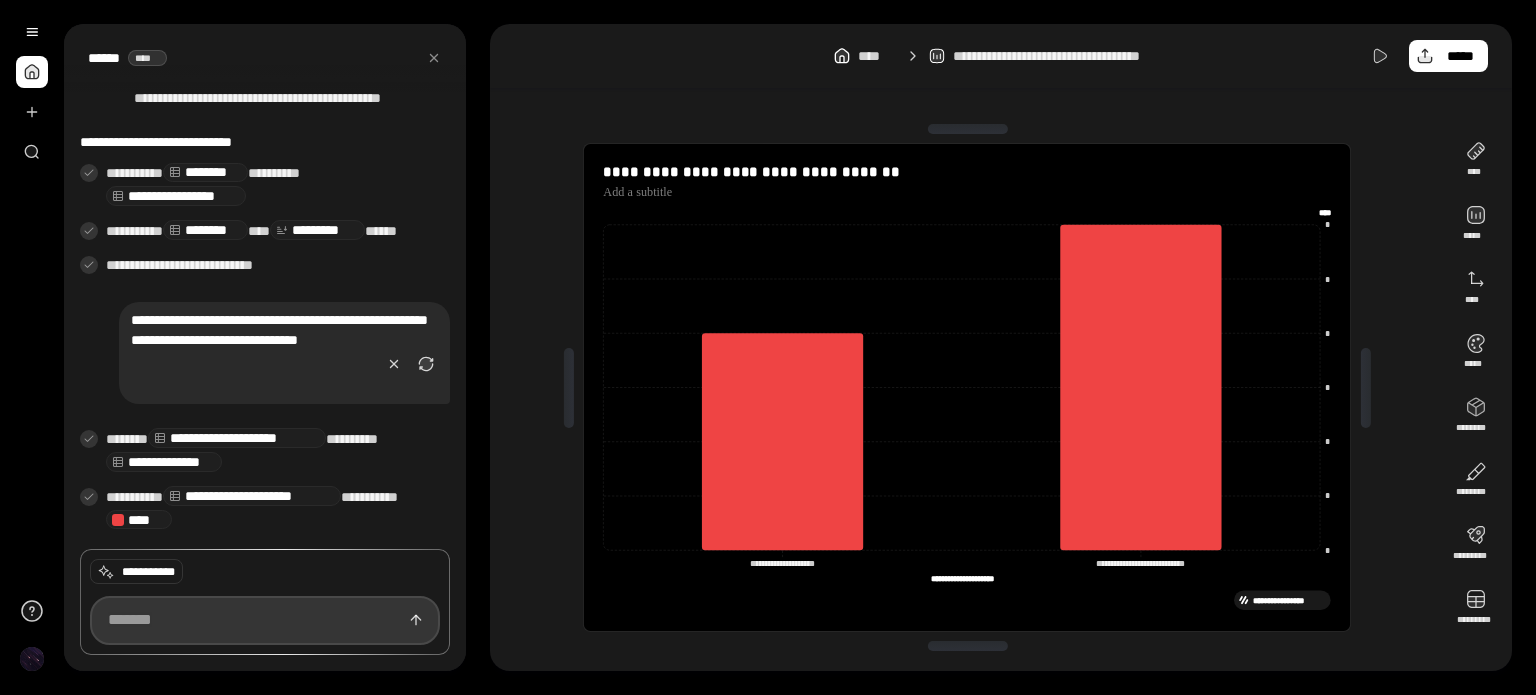 paste on "**********" 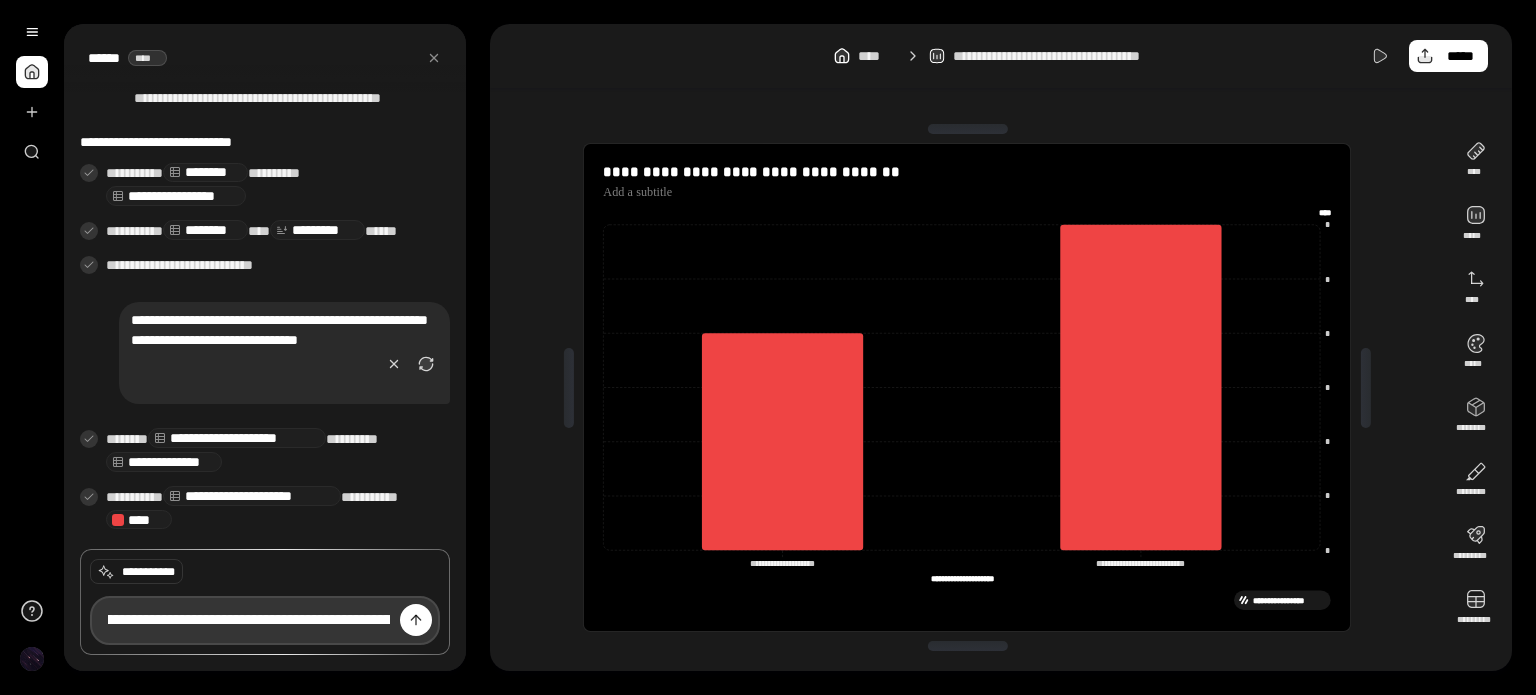scroll, scrollTop: 0, scrollLeft: 704, axis: horizontal 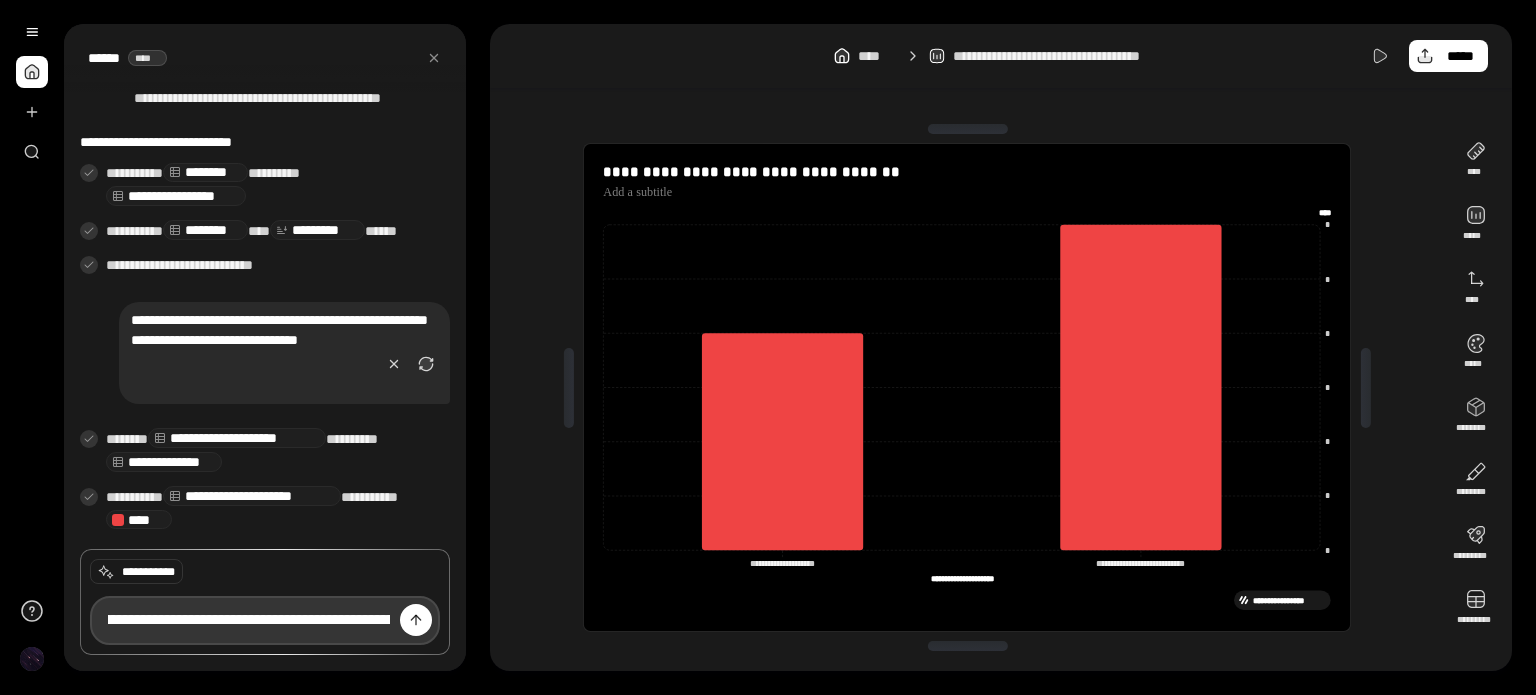 type on "**********" 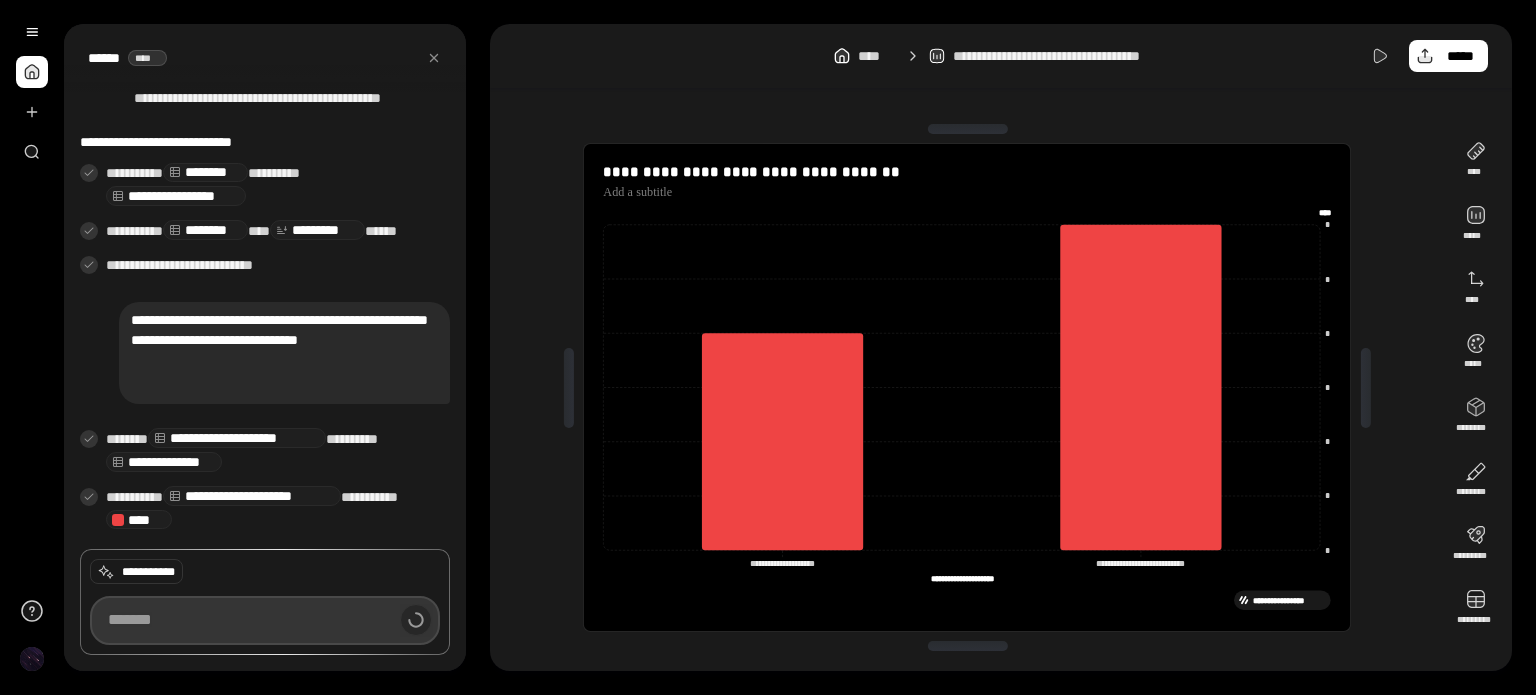 scroll, scrollTop: 478, scrollLeft: 0, axis: vertical 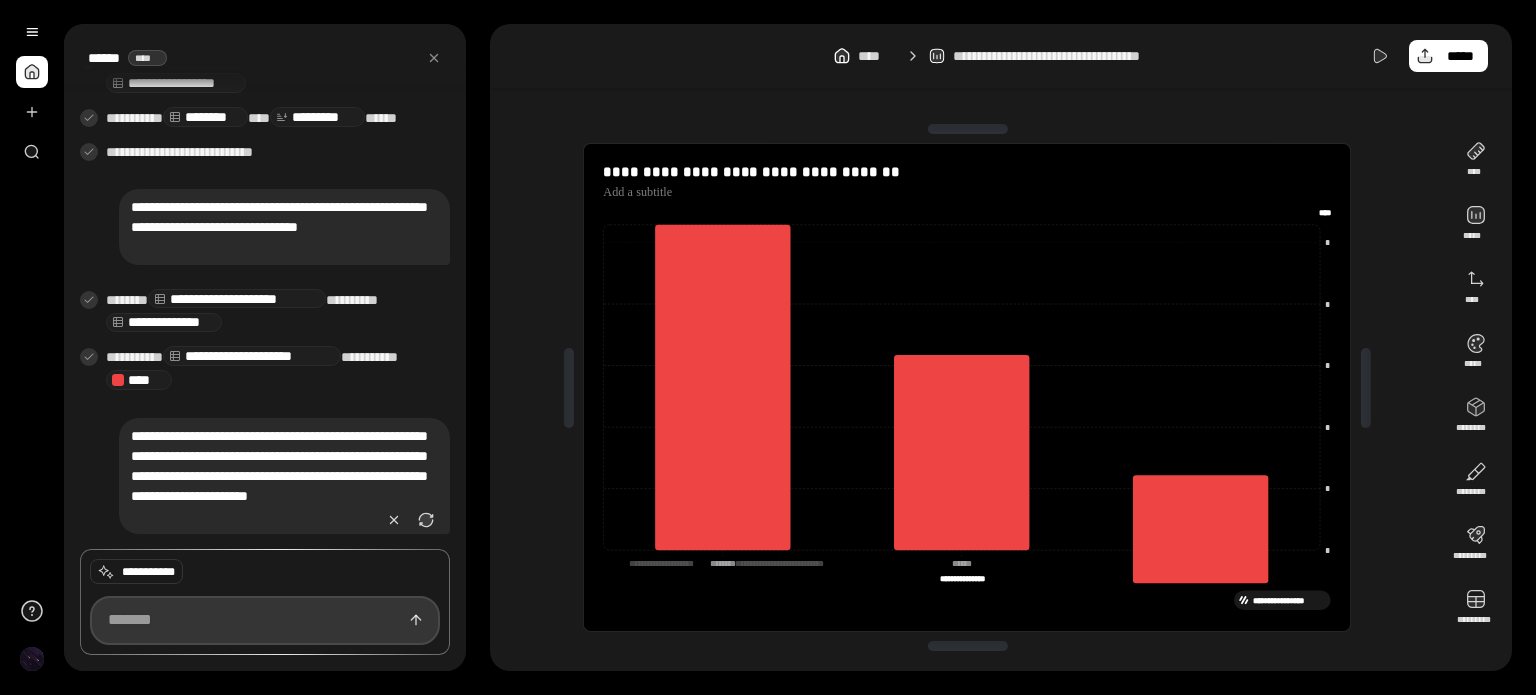 type on "**********" 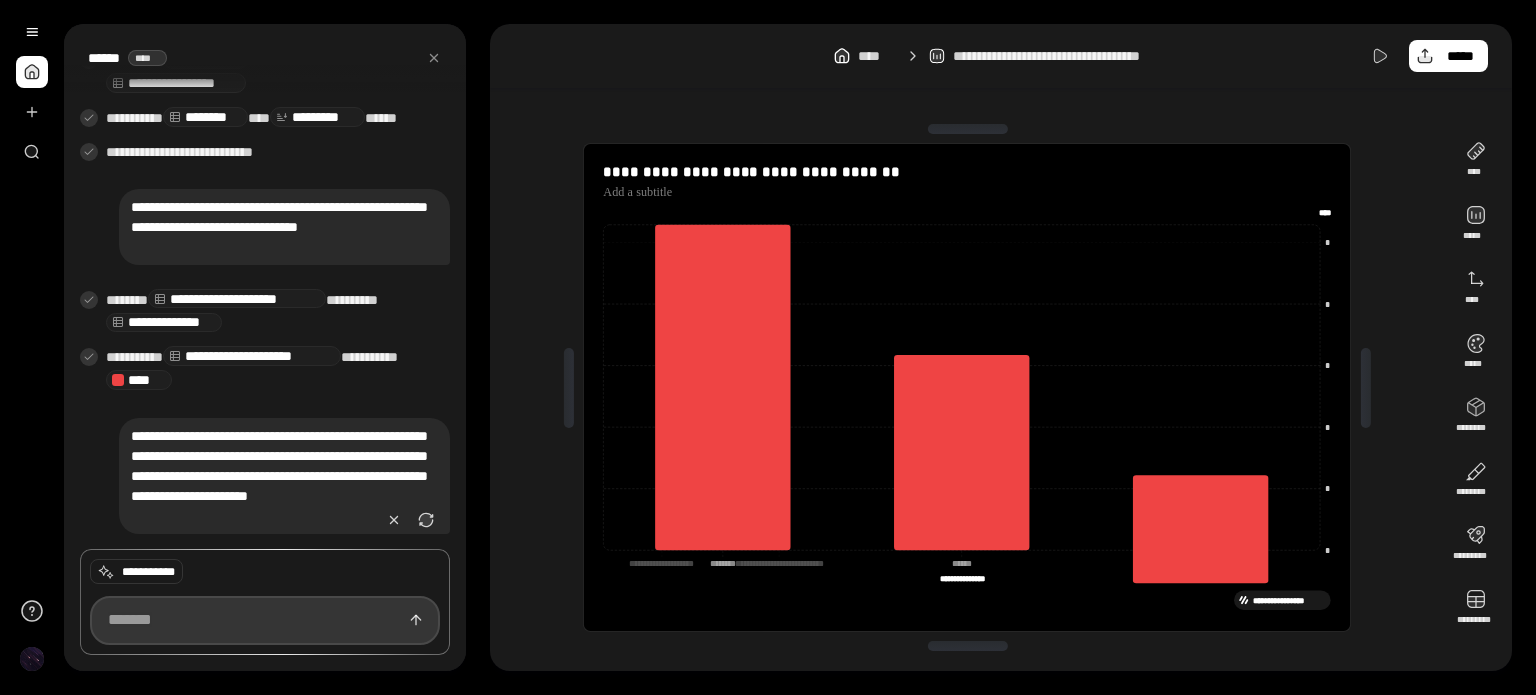 scroll, scrollTop: 640, scrollLeft: 0, axis: vertical 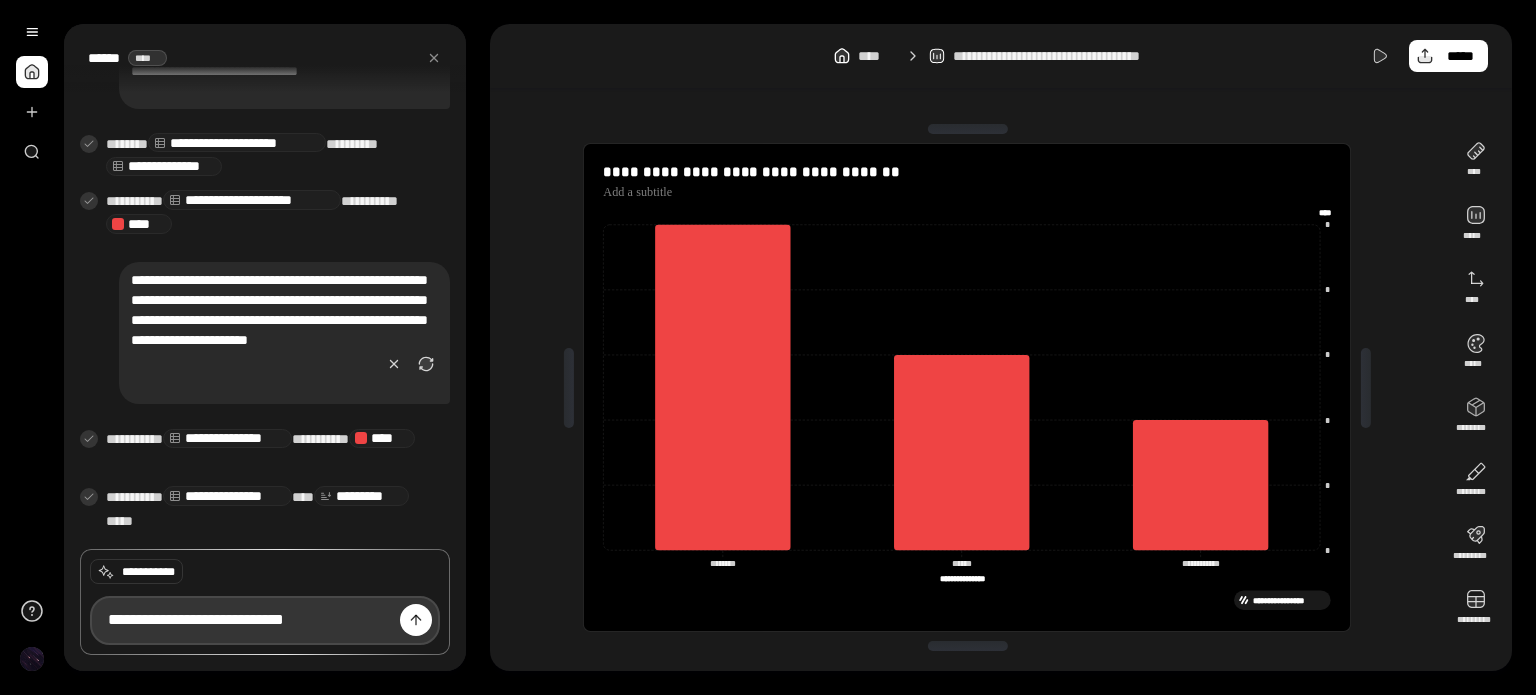 type on "**********" 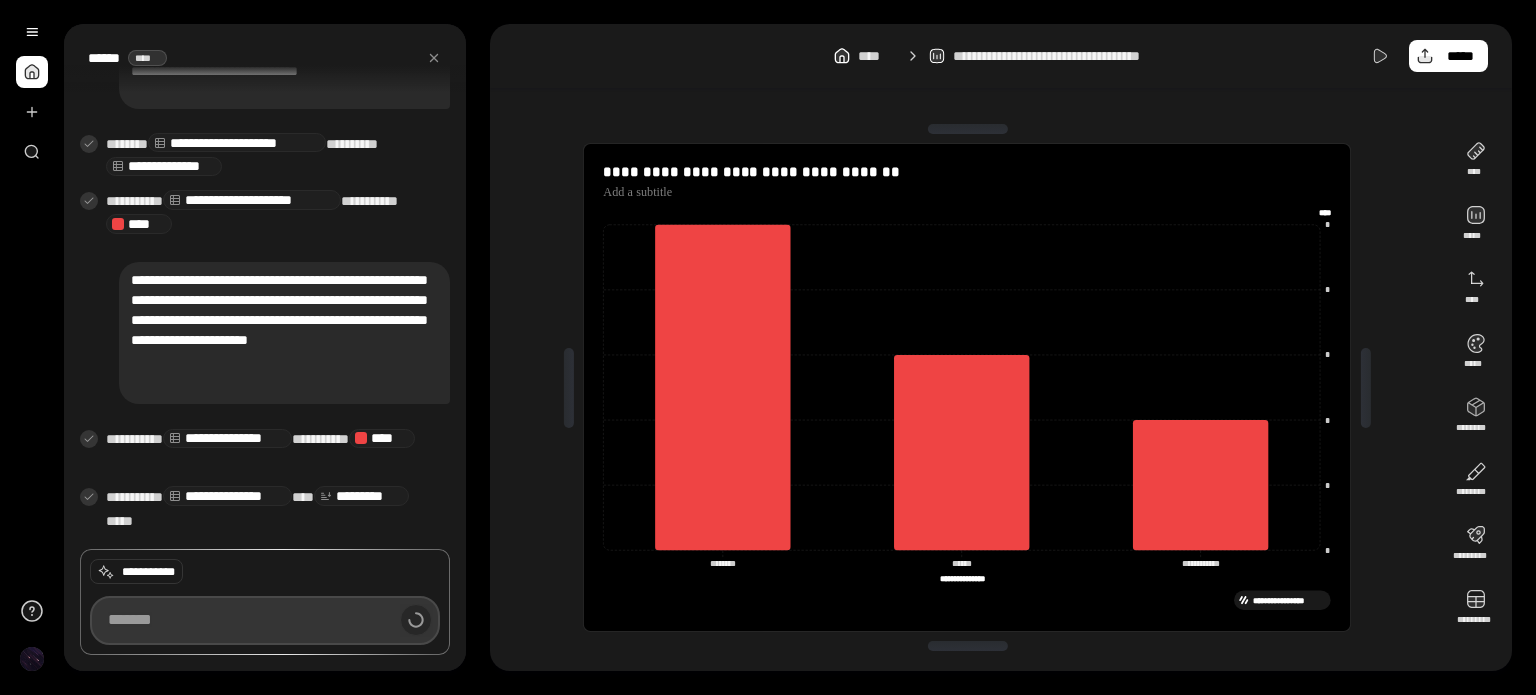 scroll, scrollTop: 673, scrollLeft: 0, axis: vertical 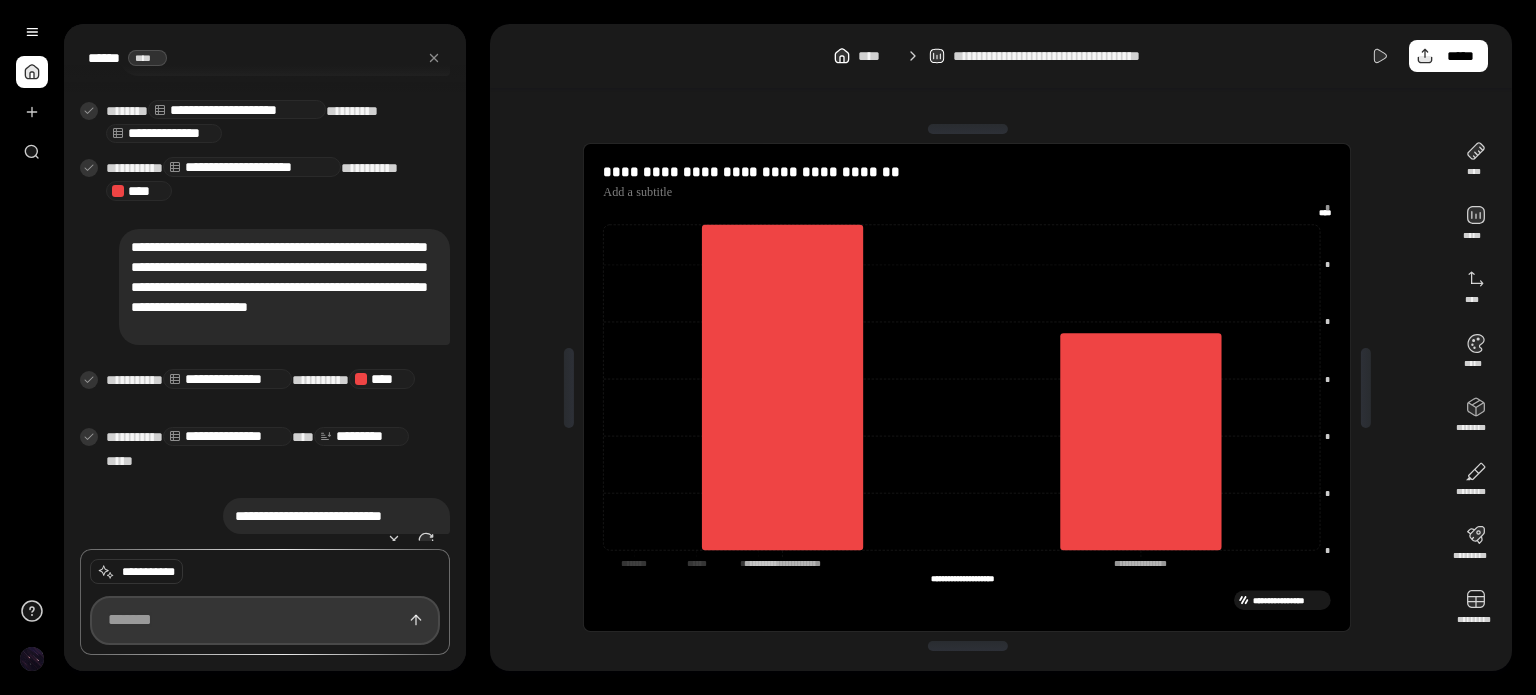 type on "**********" 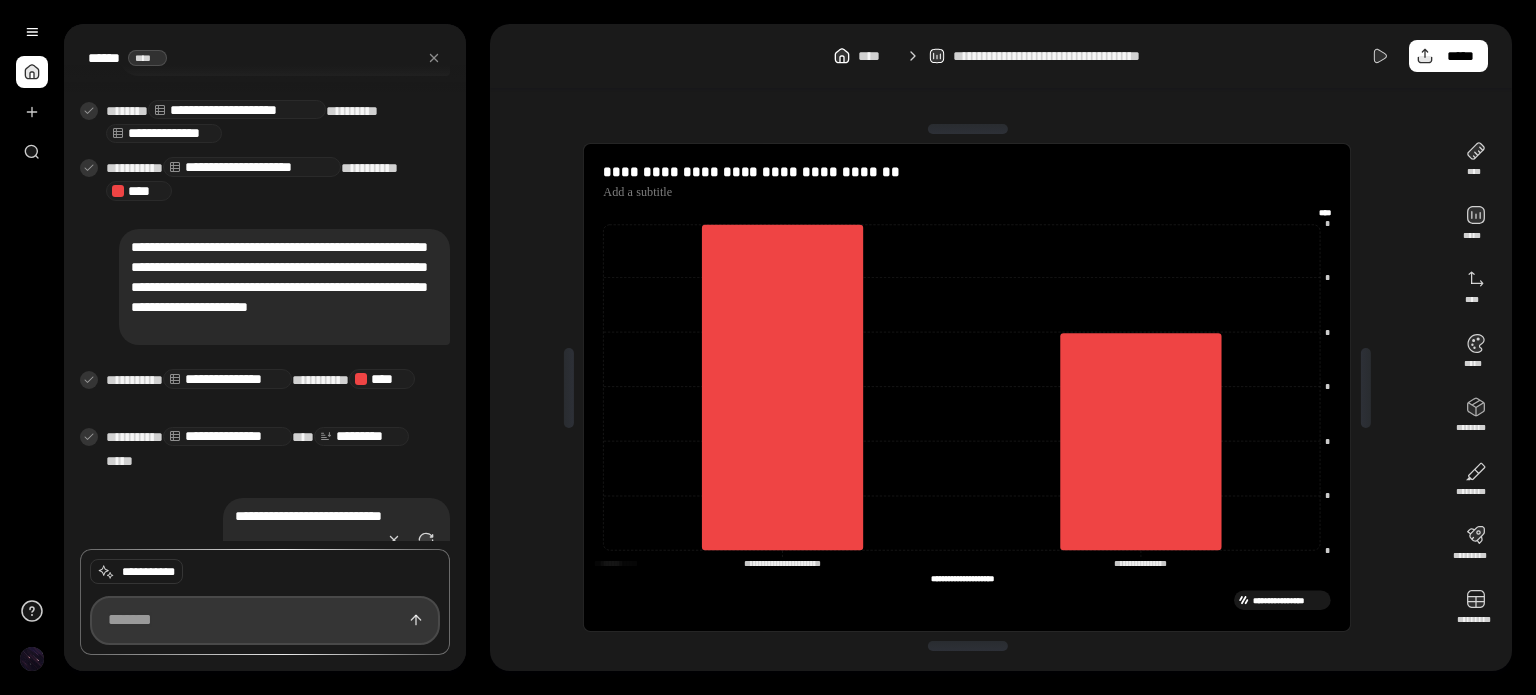 scroll, scrollTop: 887, scrollLeft: 0, axis: vertical 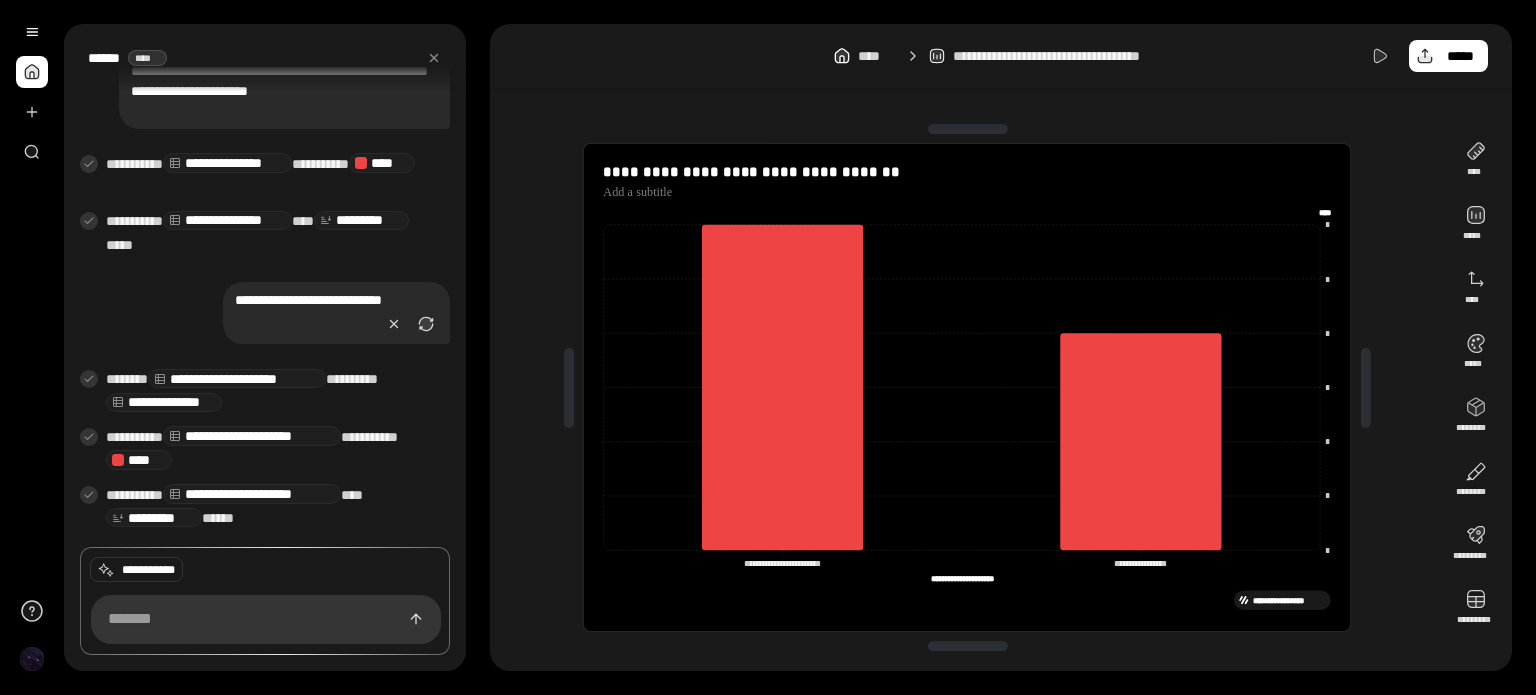 click on "**********" at bounding box center [227, 163] 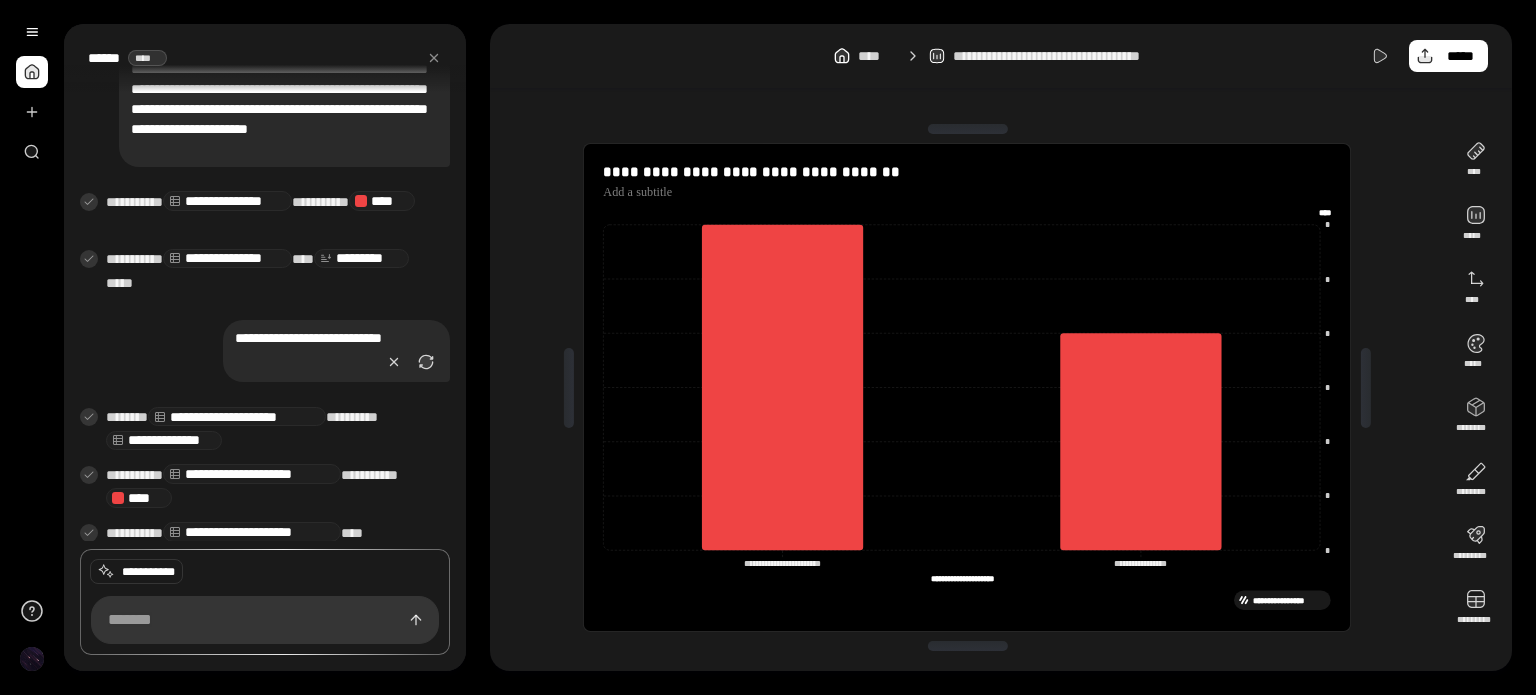 scroll, scrollTop: 848, scrollLeft: 0, axis: vertical 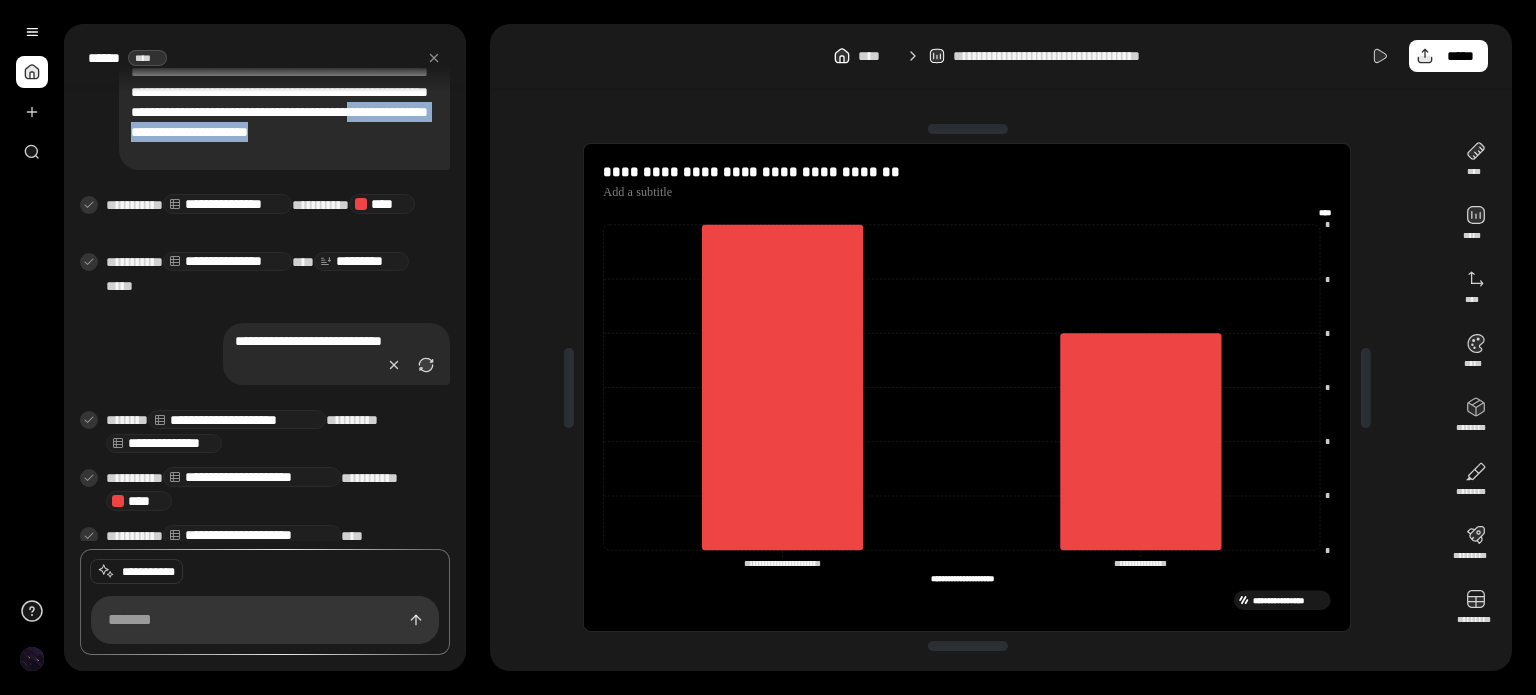 click on "**********" at bounding box center (284, 112) 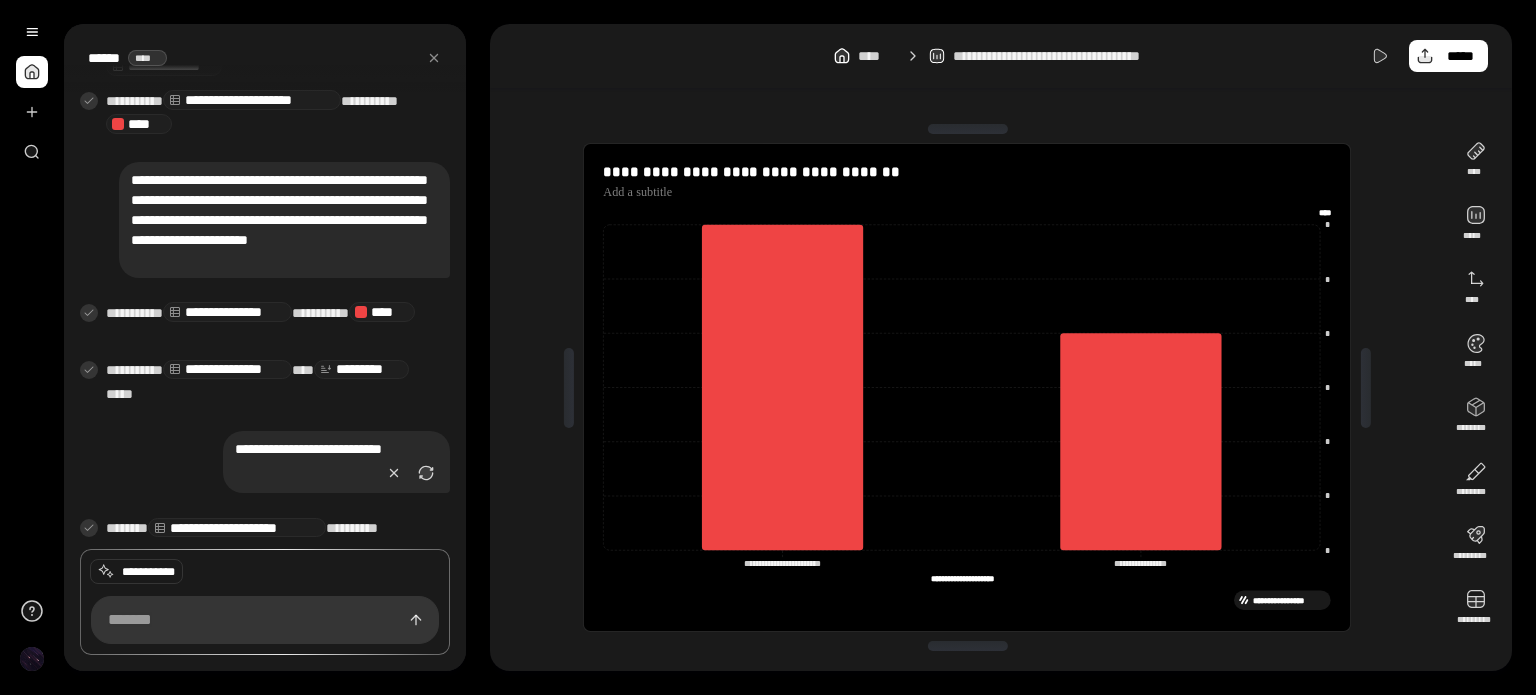 scroll, scrollTop: 716, scrollLeft: 0, axis: vertical 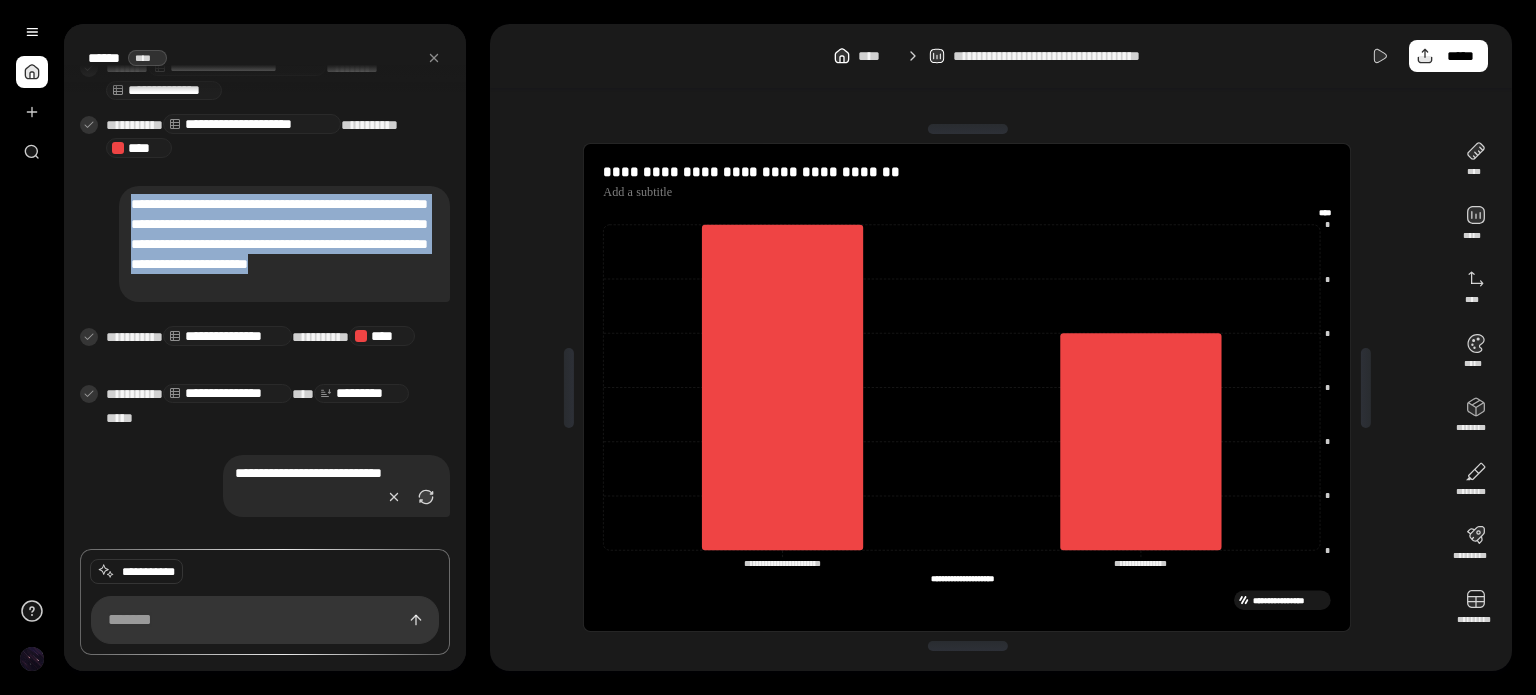 drag, startPoint x: 109, startPoint y: 194, endPoint x: 431, endPoint y: 302, distance: 339.6292 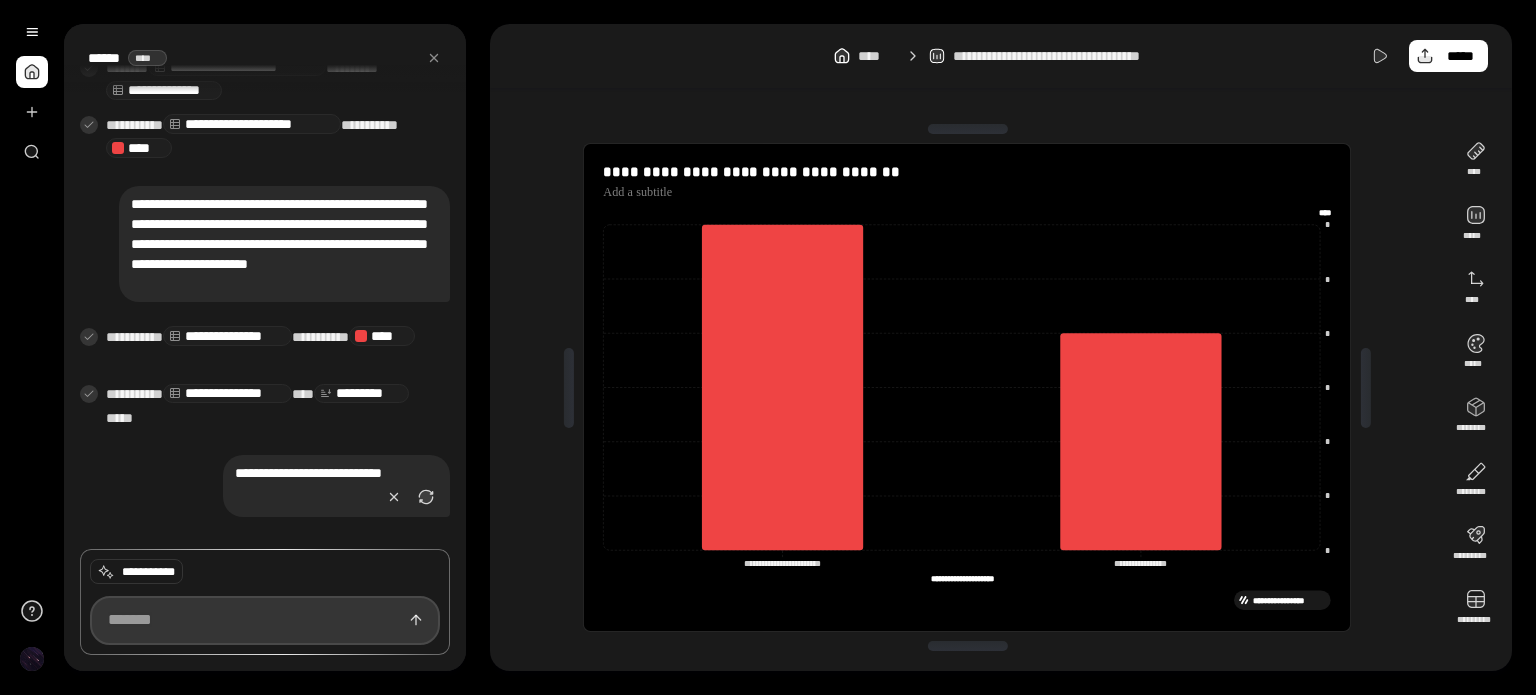 click at bounding box center (265, 620) 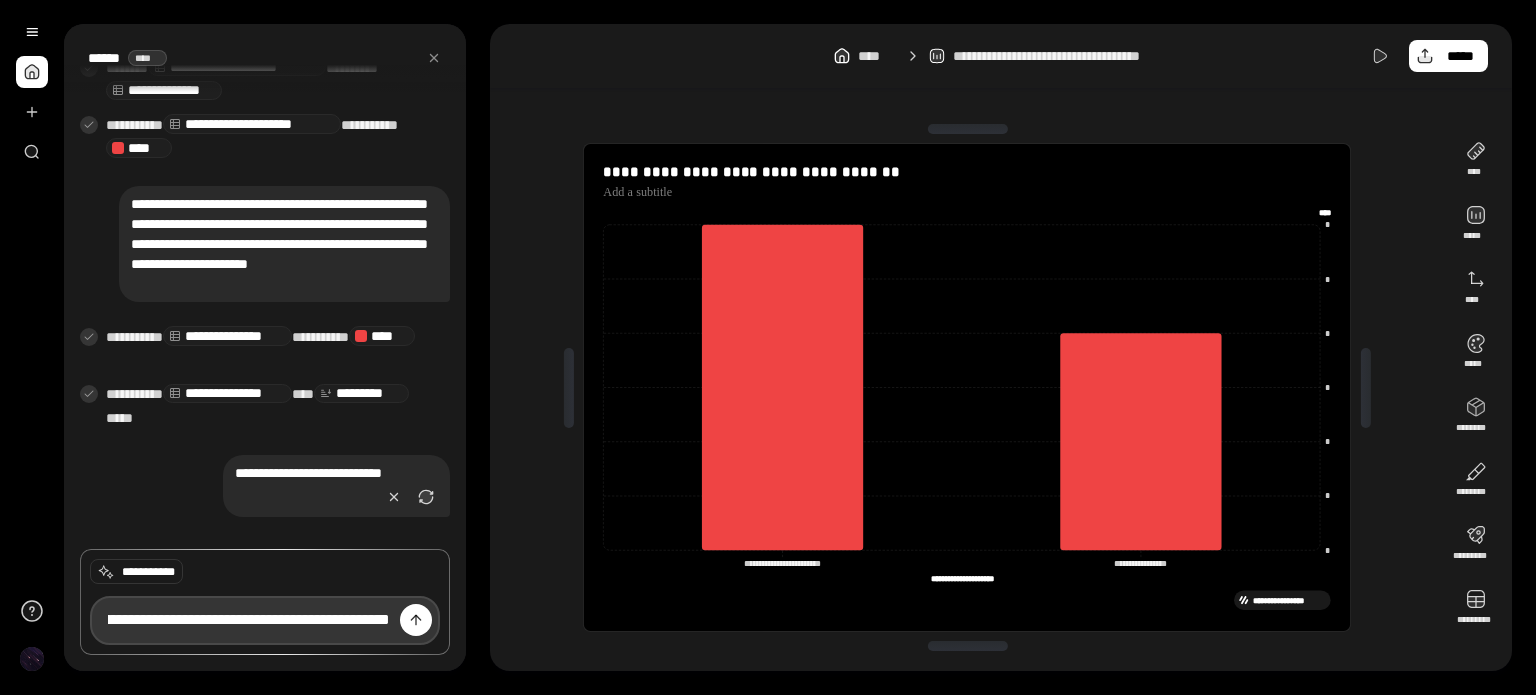 scroll, scrollTop: 0, scrollLeft: 1701, axis: horizontal 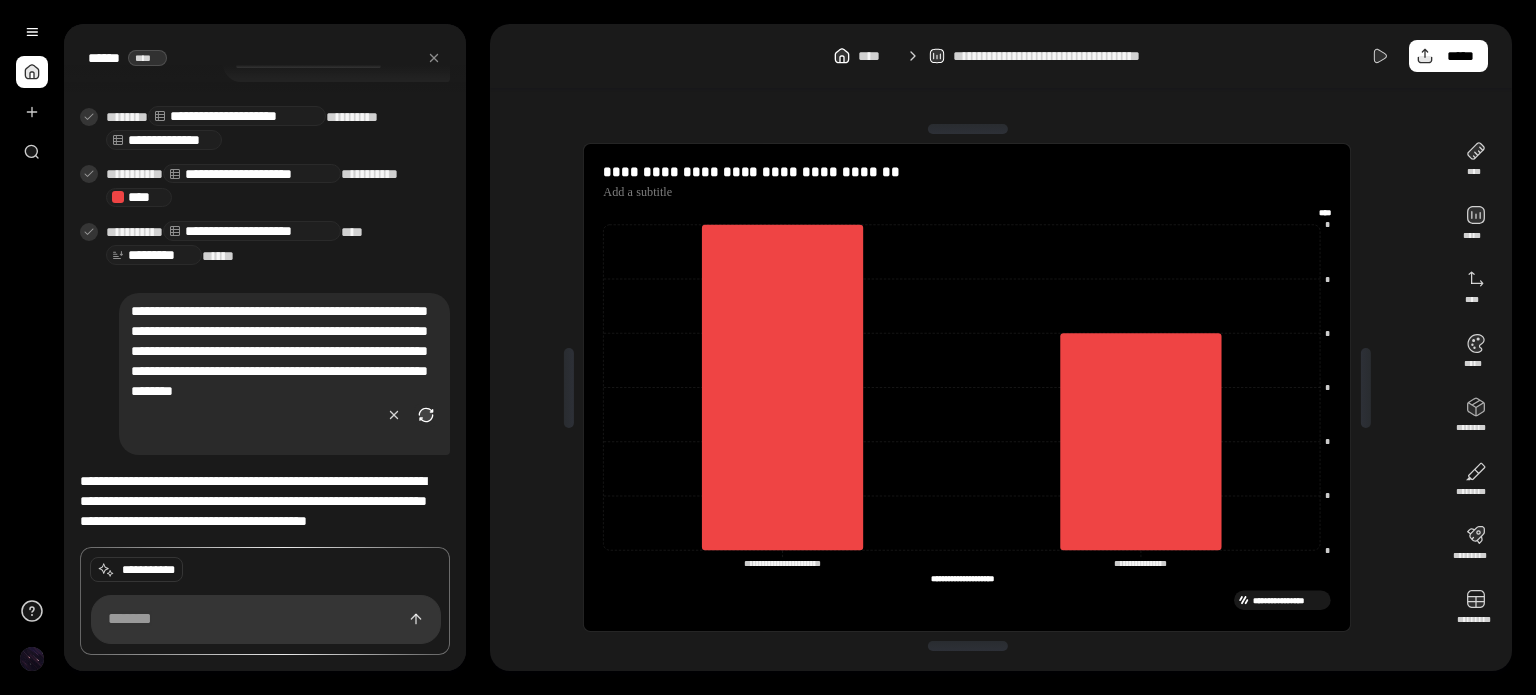 click at bounding box center [426, 415] 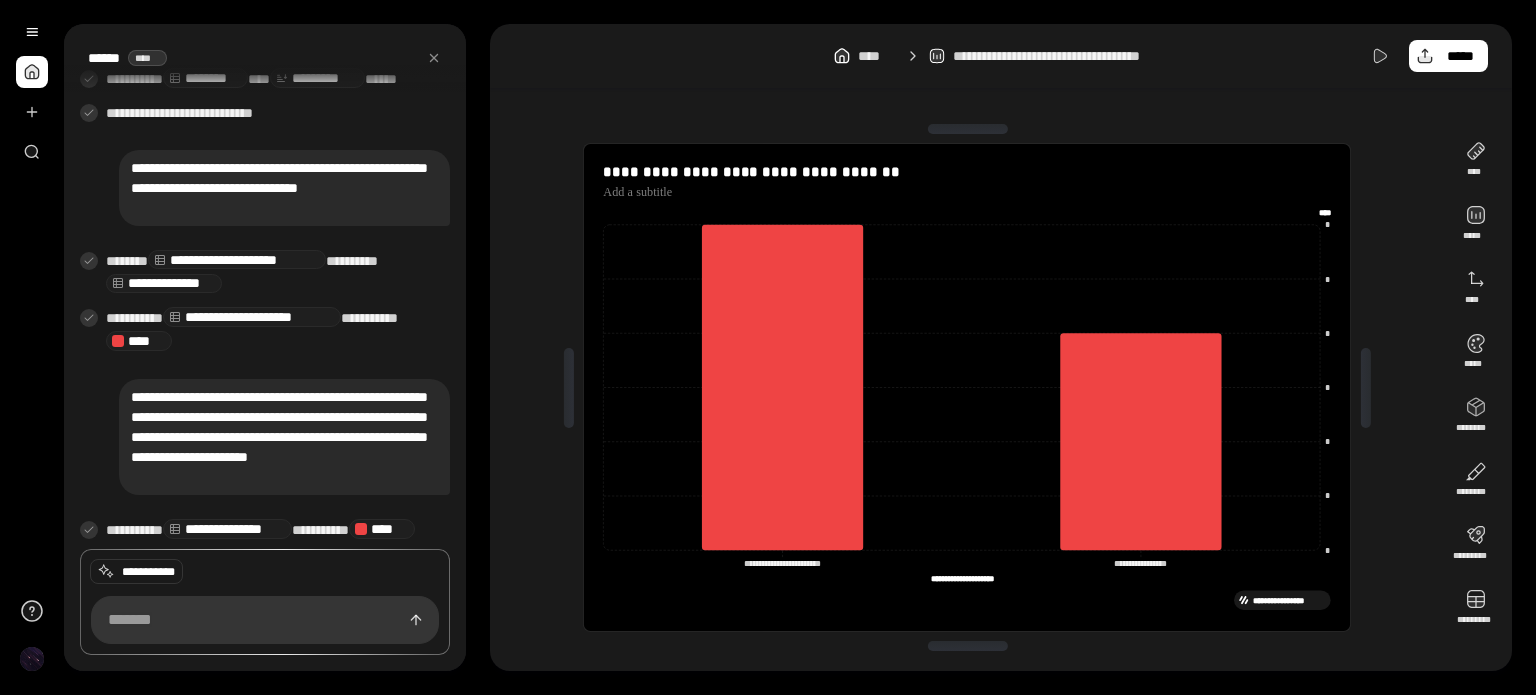 scroll, scrollTop: 560, scrollLeft: 0, axis: vertical 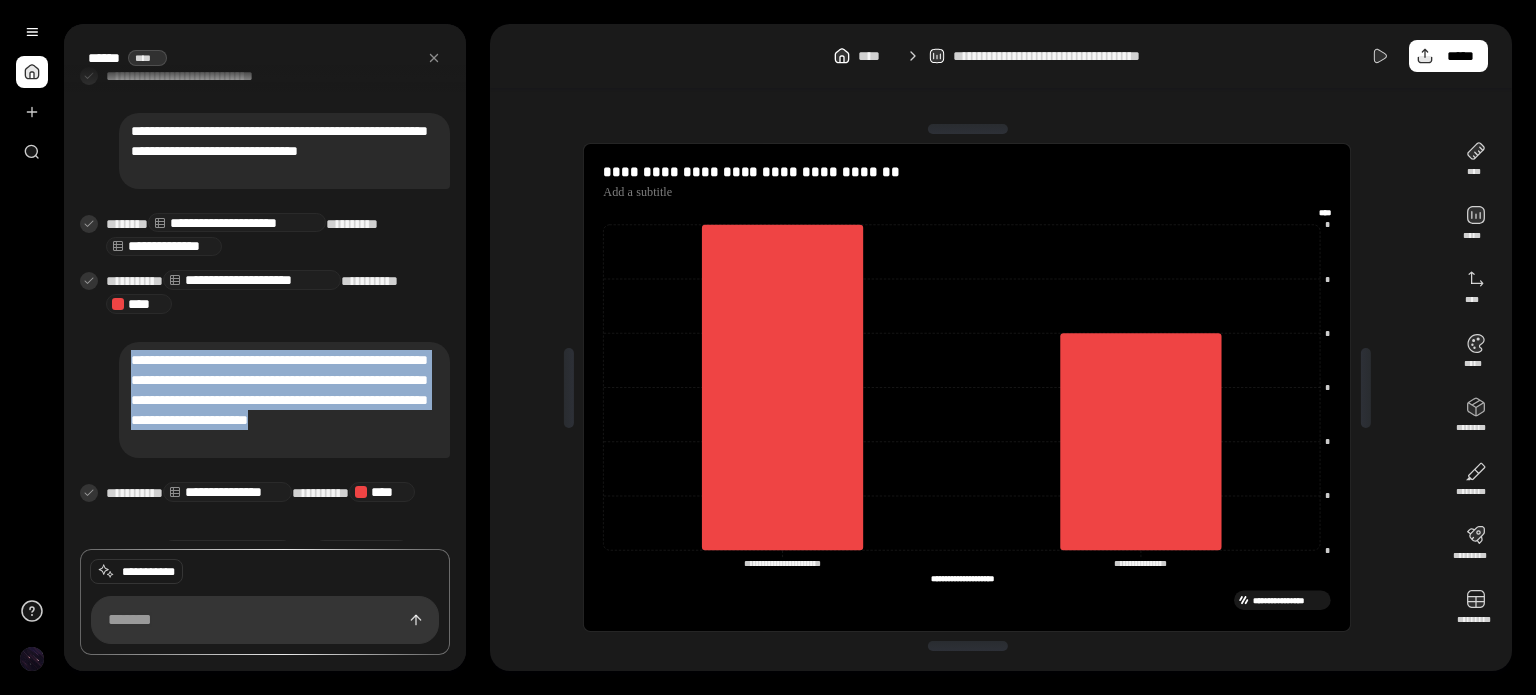 drag, startPoint x: 364, startPoint y: 439, endPoint x: 101, endPoint y: 368, distance: 272.41513 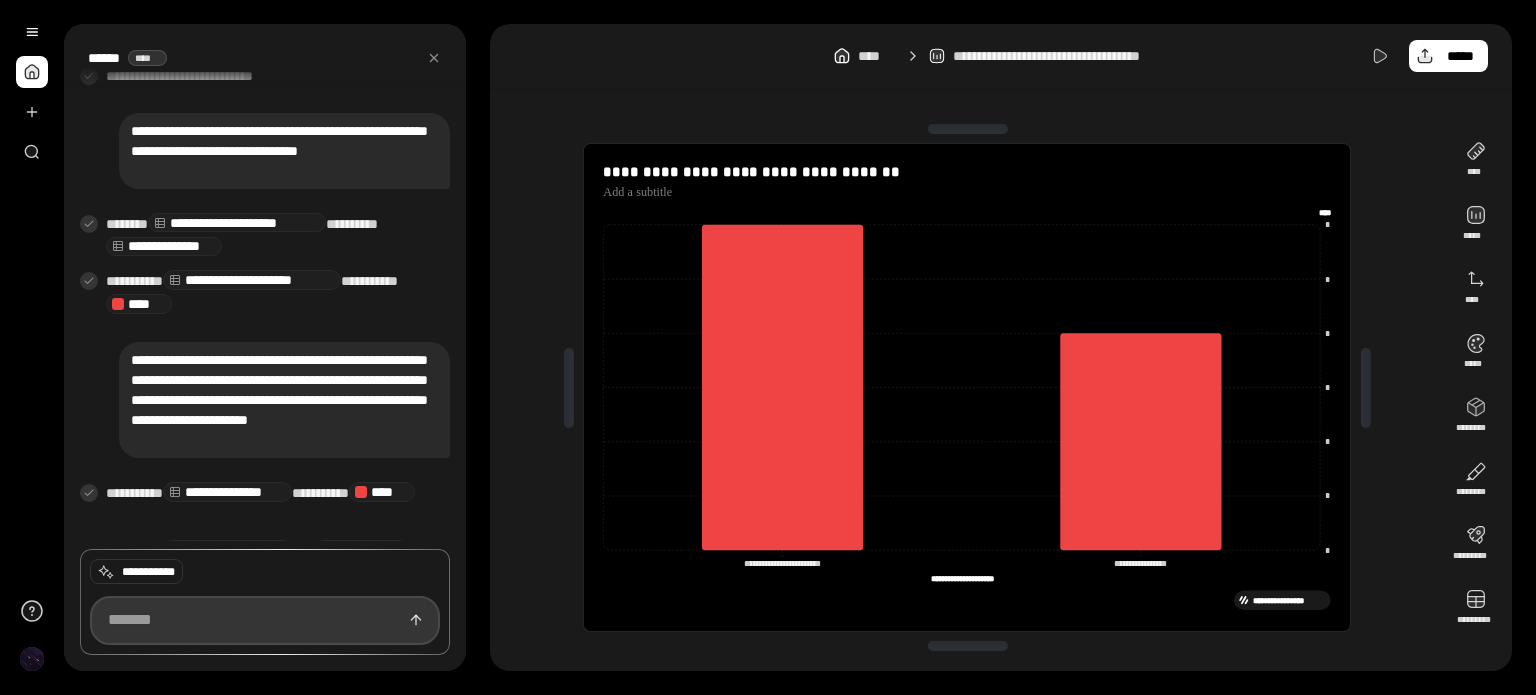 click at bounding box center (265, 620) 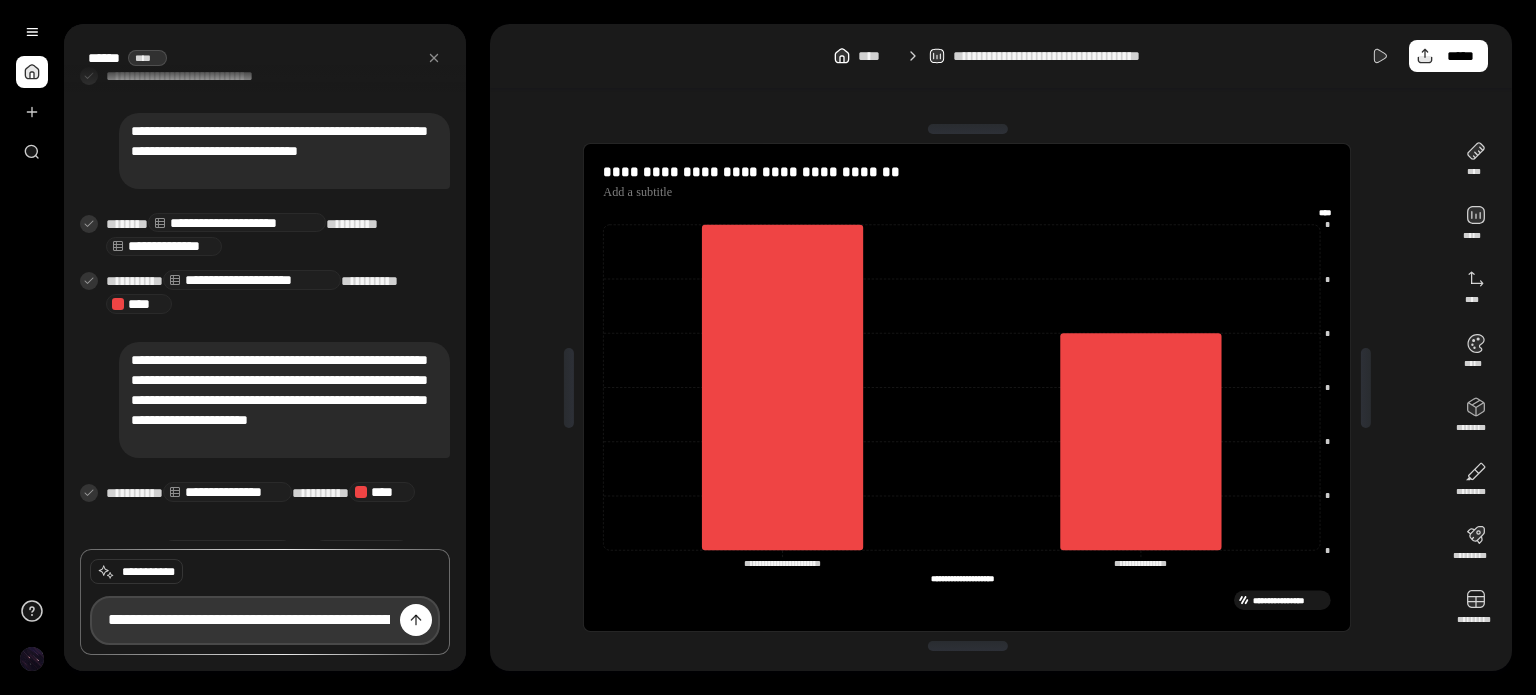 scroll, scrollTop: 0, scrollLeft: 1316, axis: horizontal 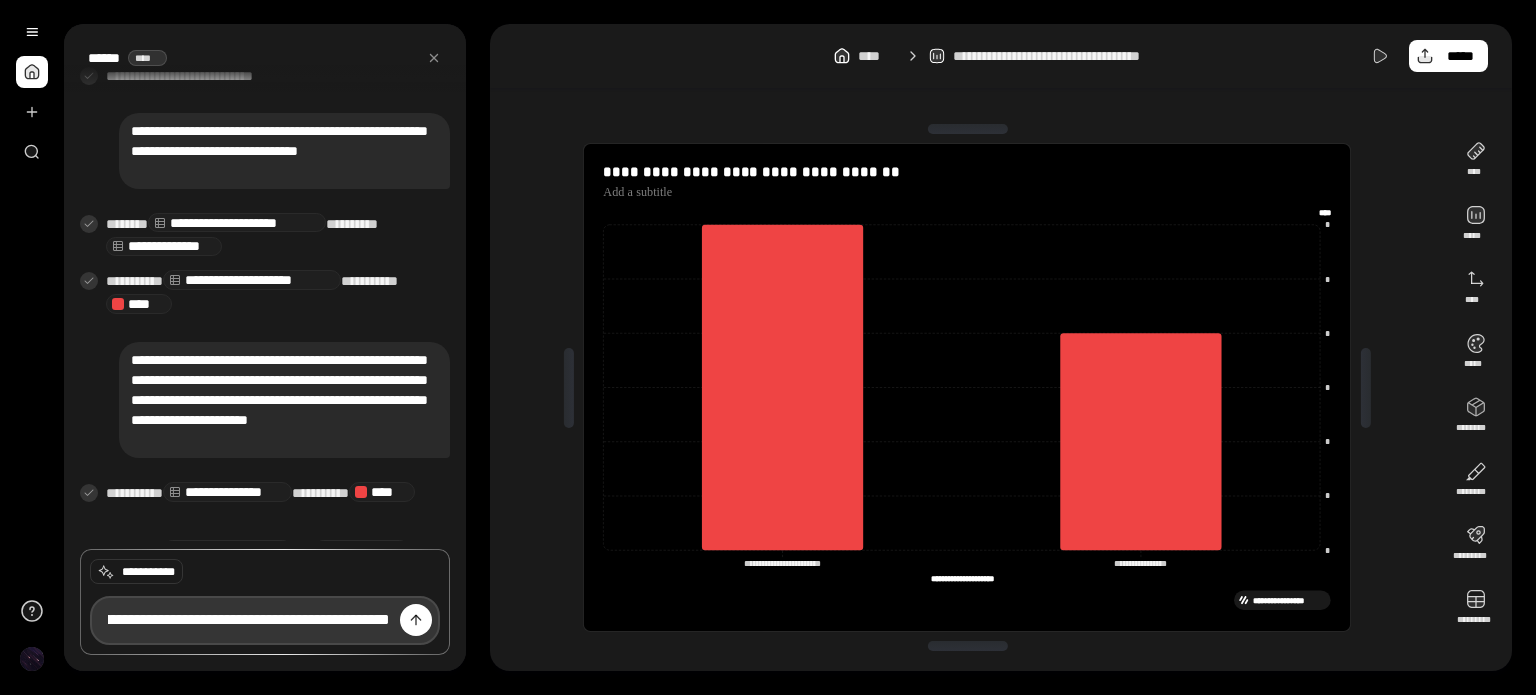 type on "**********" 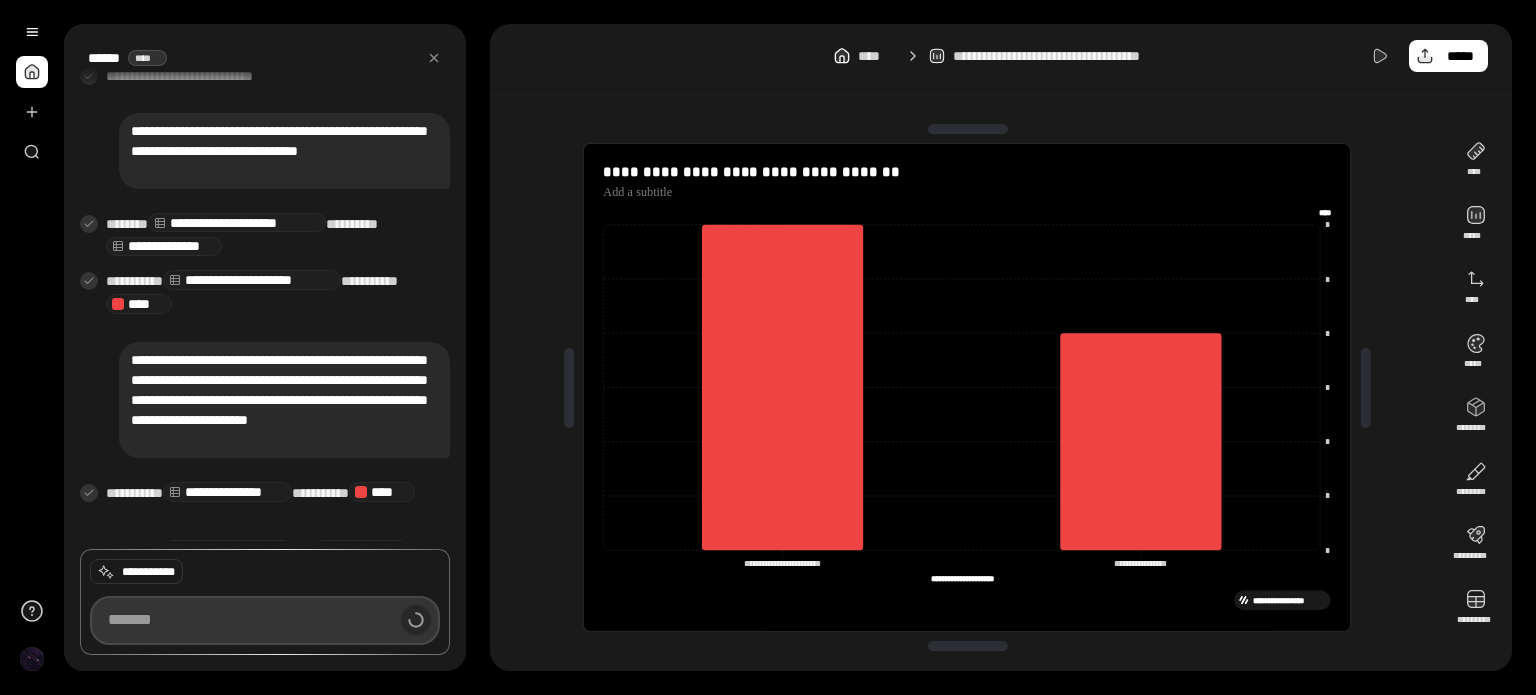 scroll, scrollTop: 0, scrollLeft: 0, axis: both 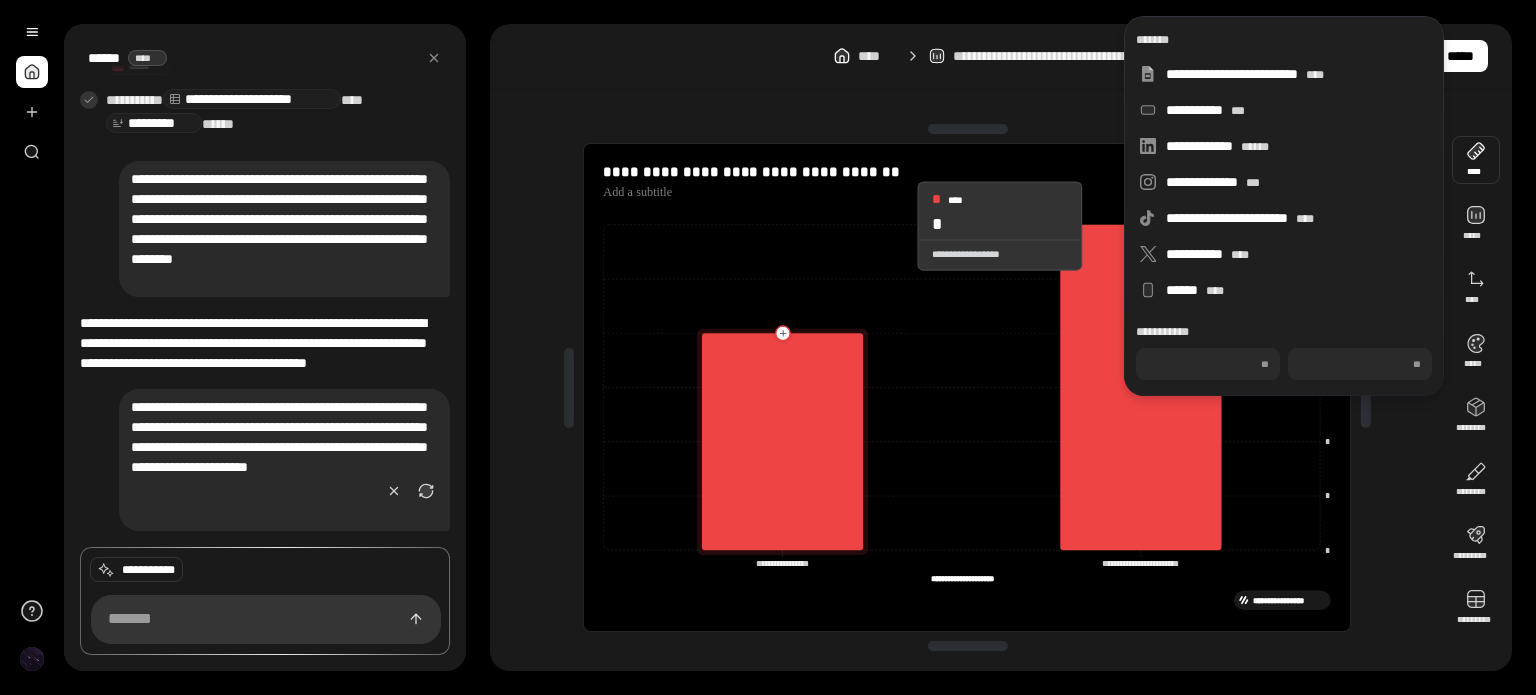 click 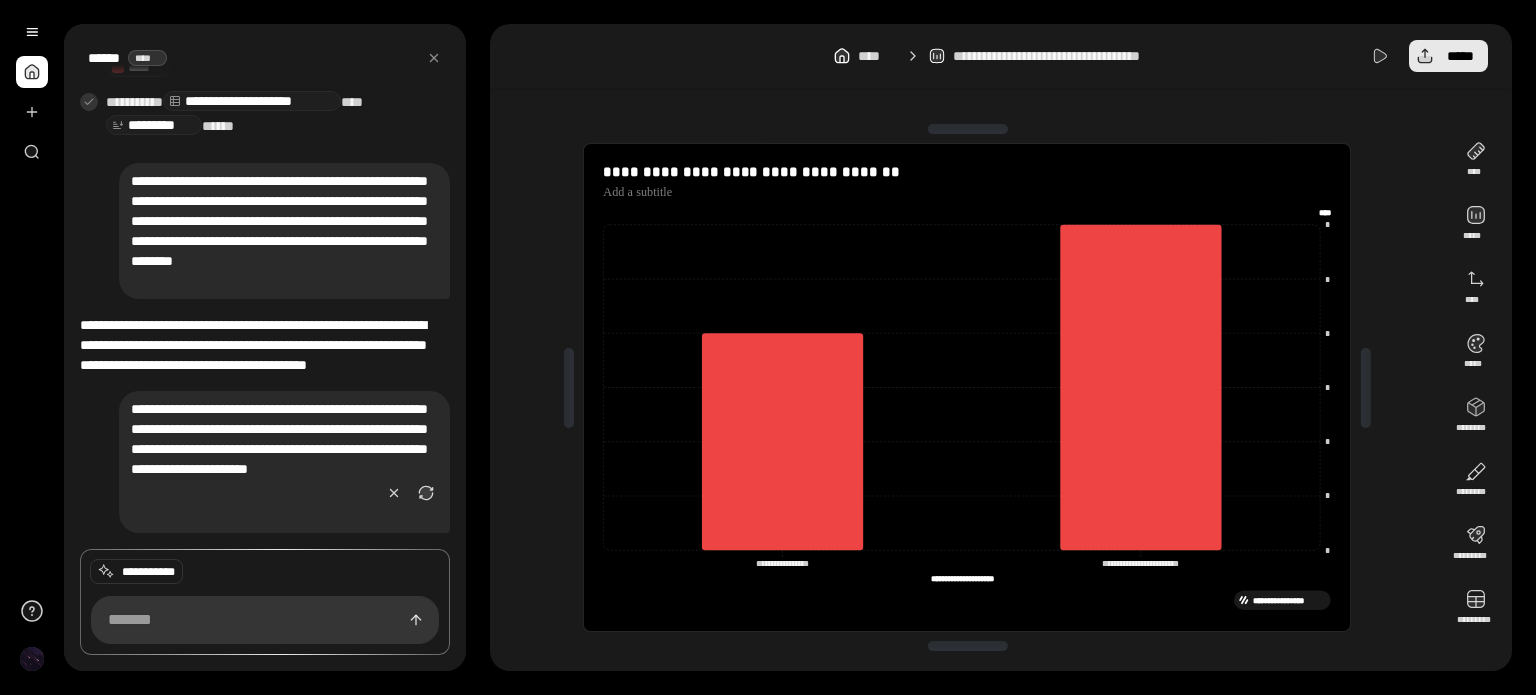 click on "*****" at bounding box center (1460, 56) 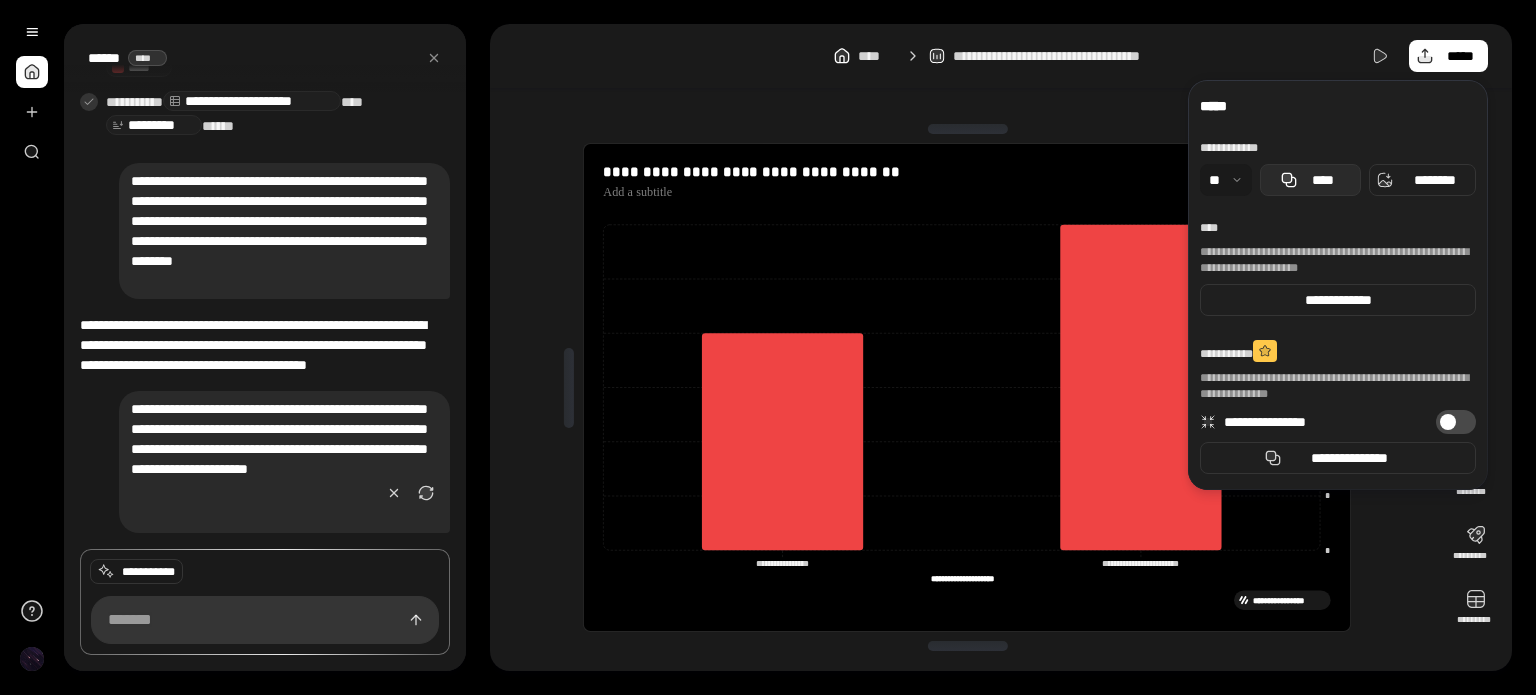 click on "****" at bounding box center (1322, 180) 